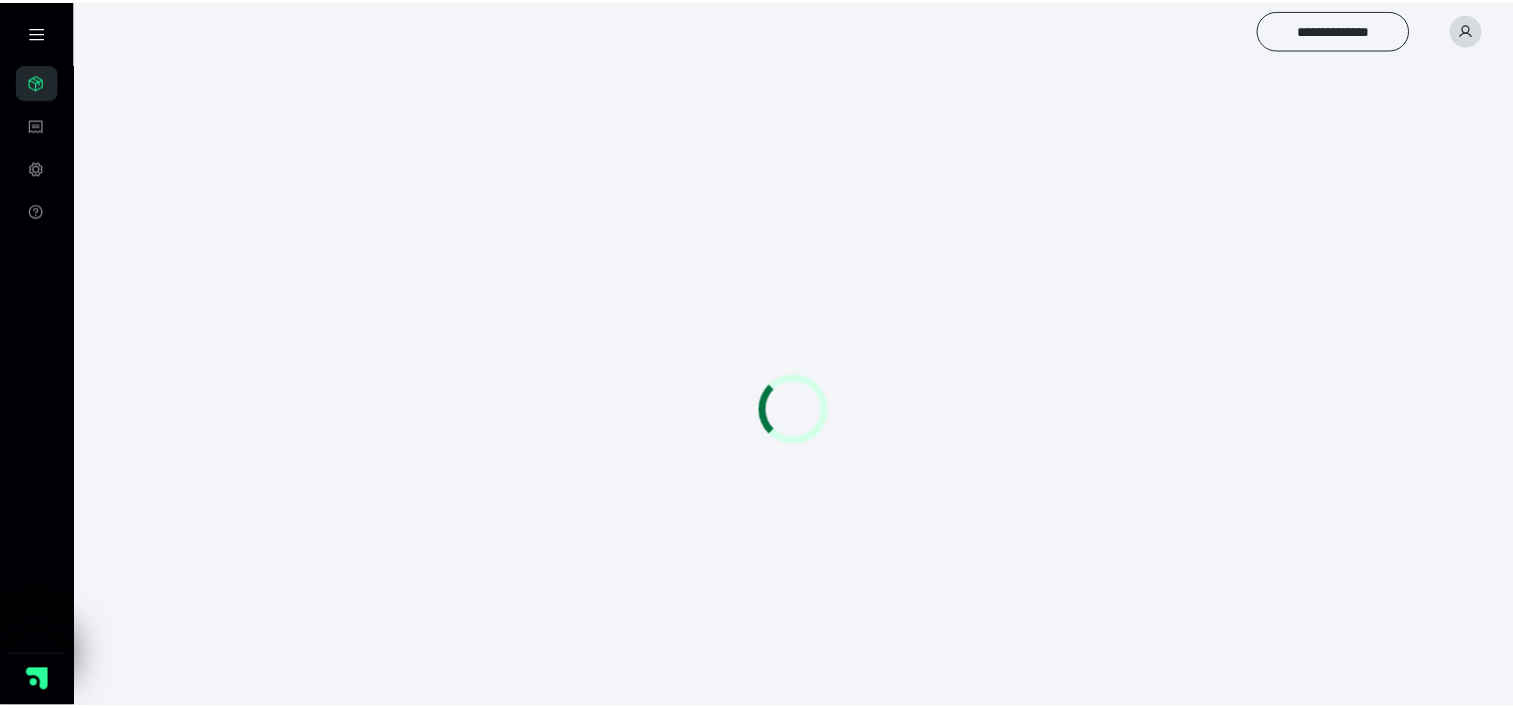 scroll, scrollTop: 0, scrollLeft: 0, axis: both 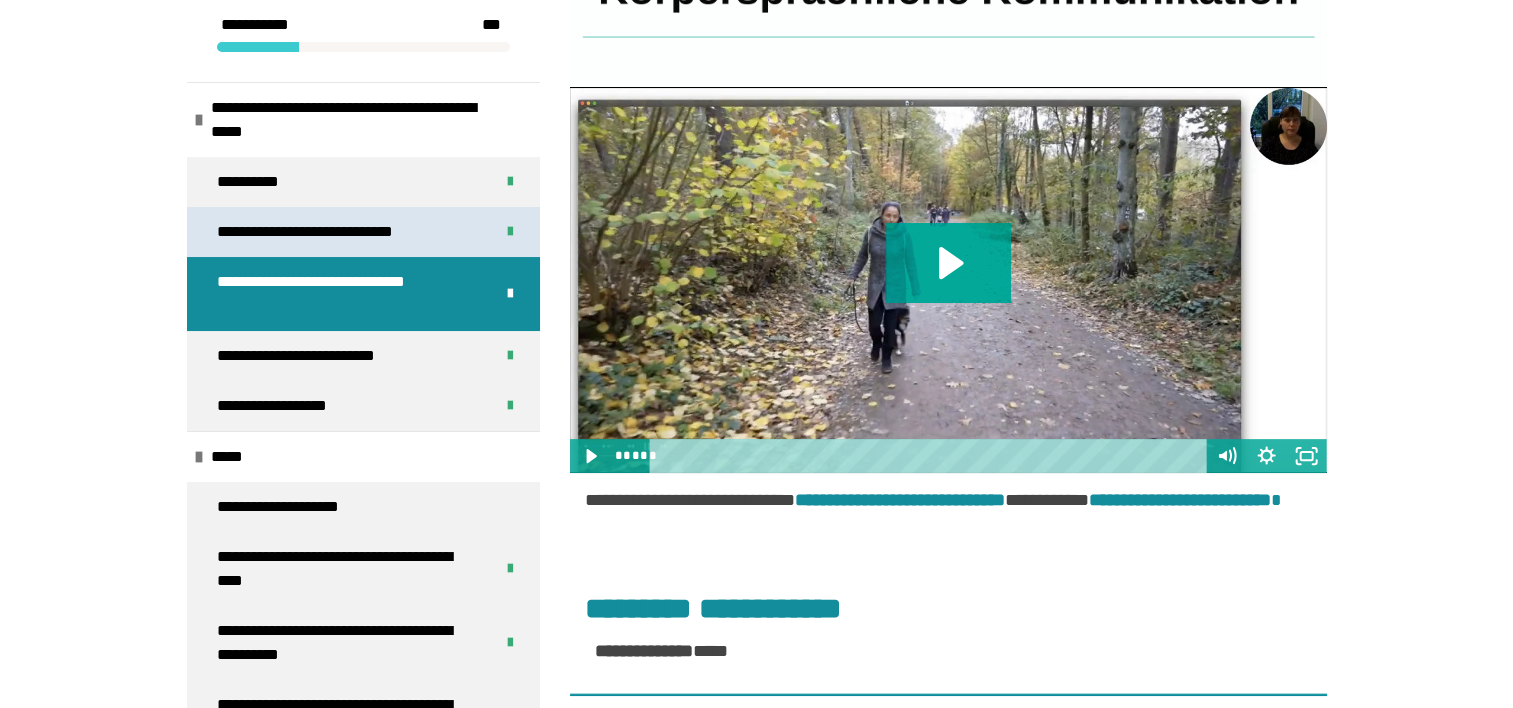click on "**********" at bounding box center (331, 232) 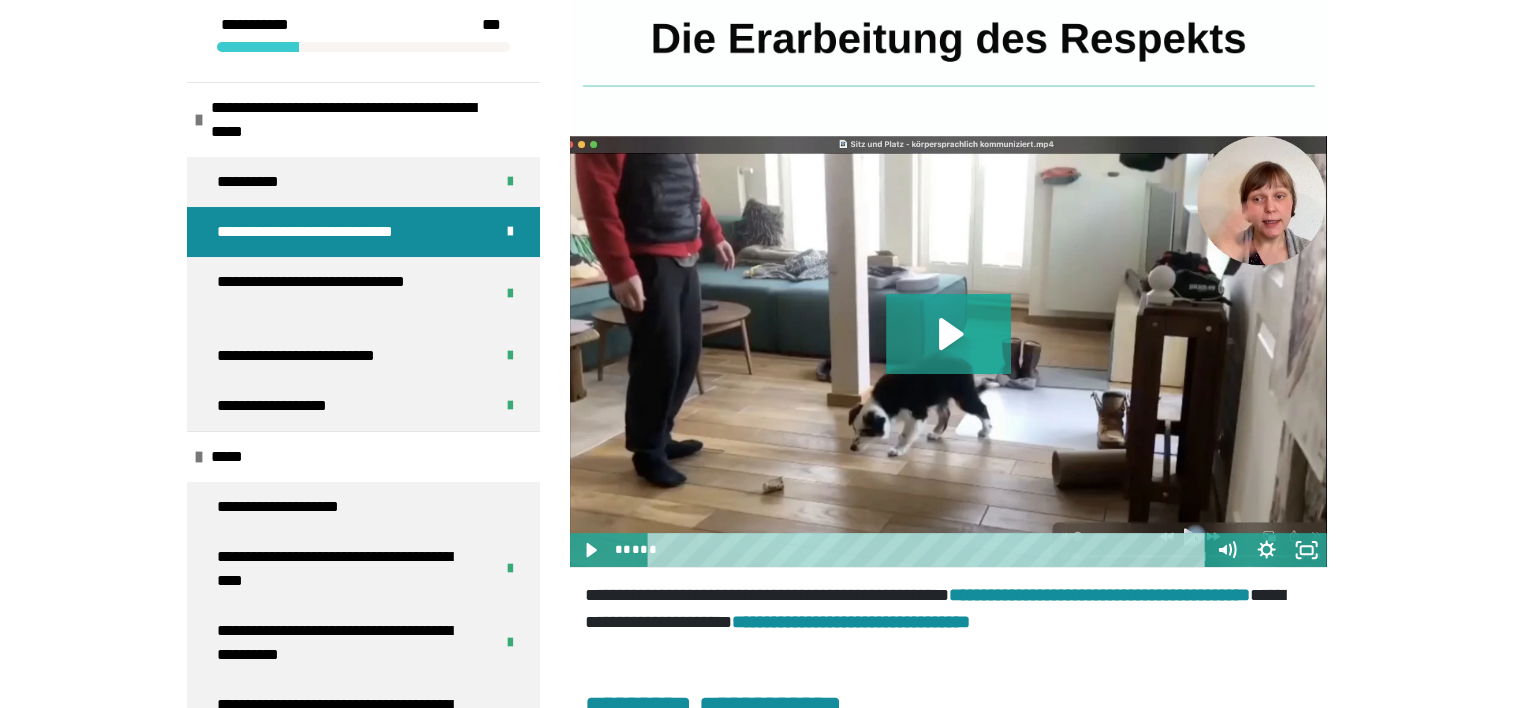 scroll, scrollTop: 449, scrollLeft: 0, axis: vertical 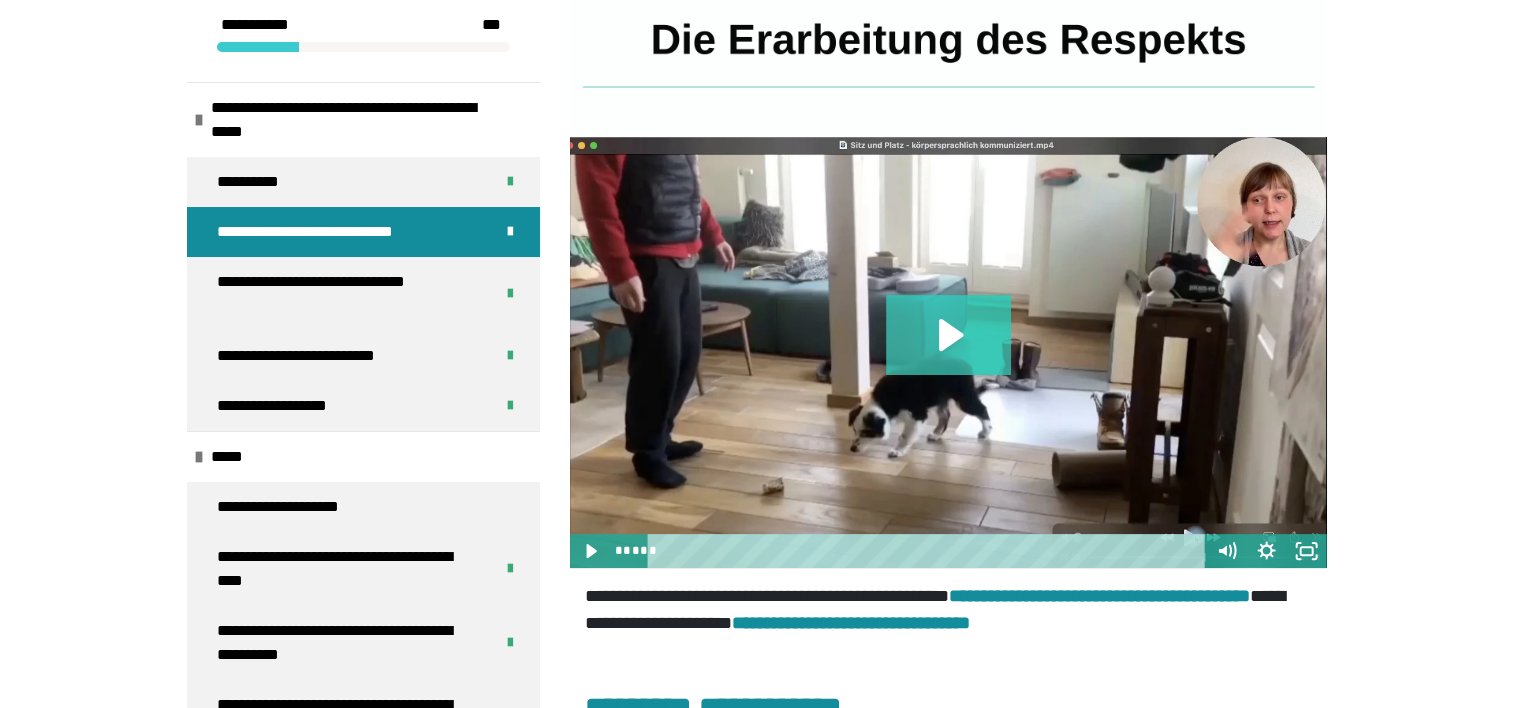 click 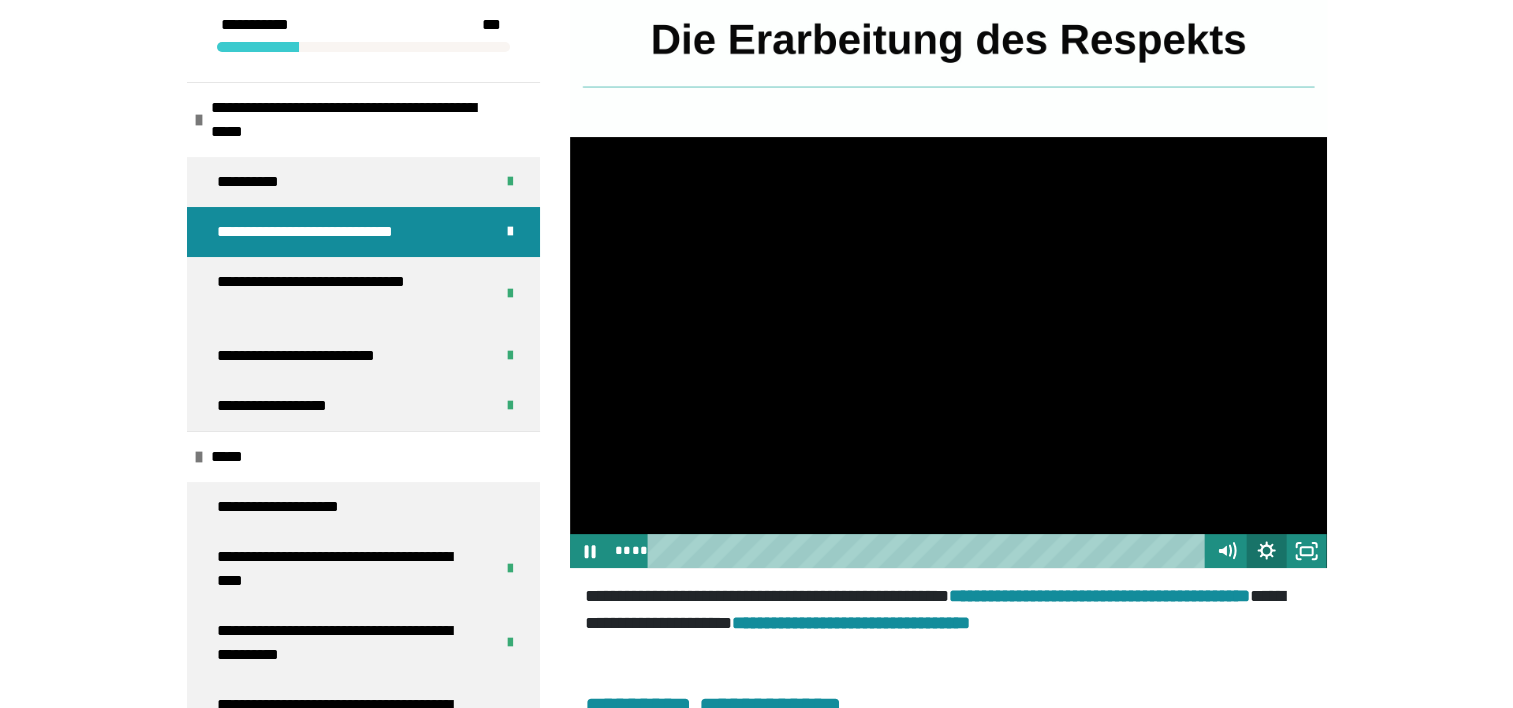 click 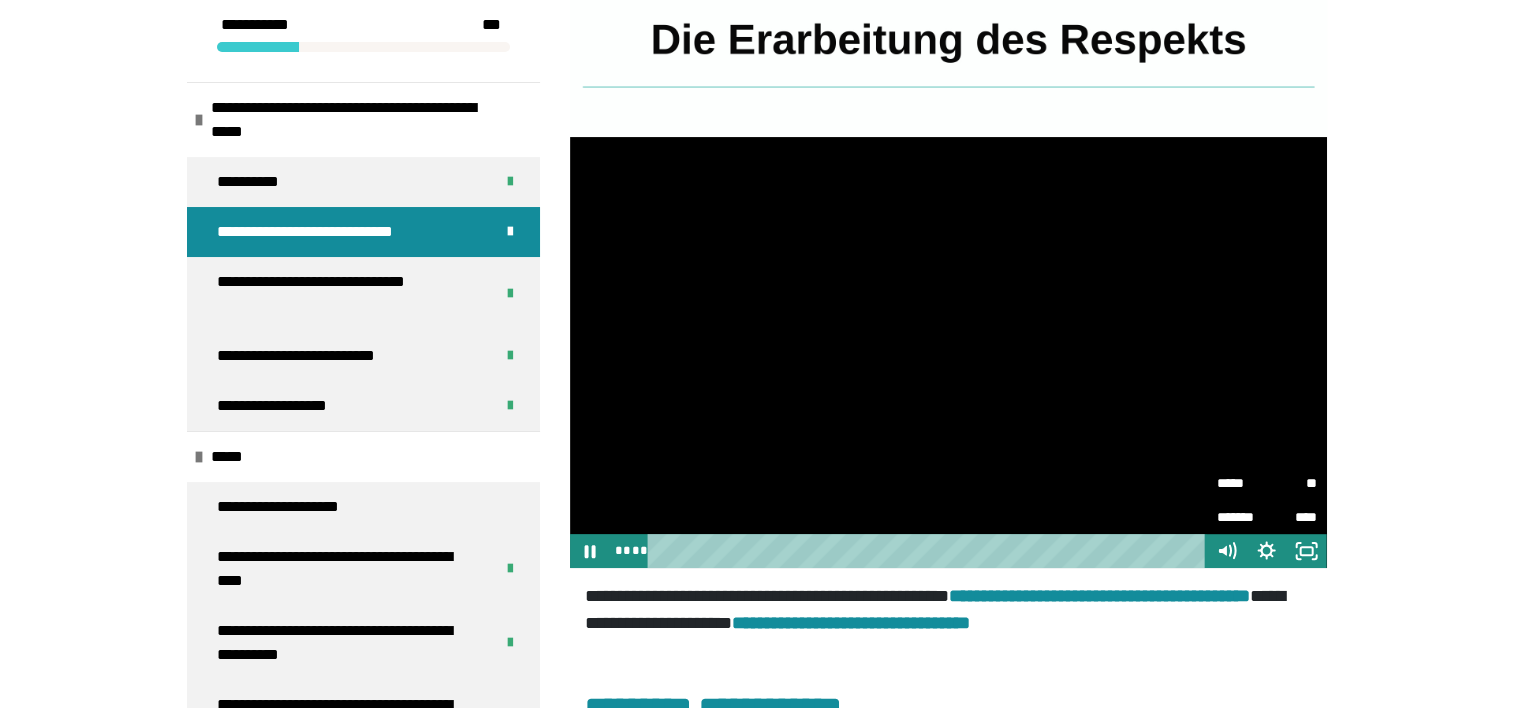click on "*****" at bounding box center (1242, 482) 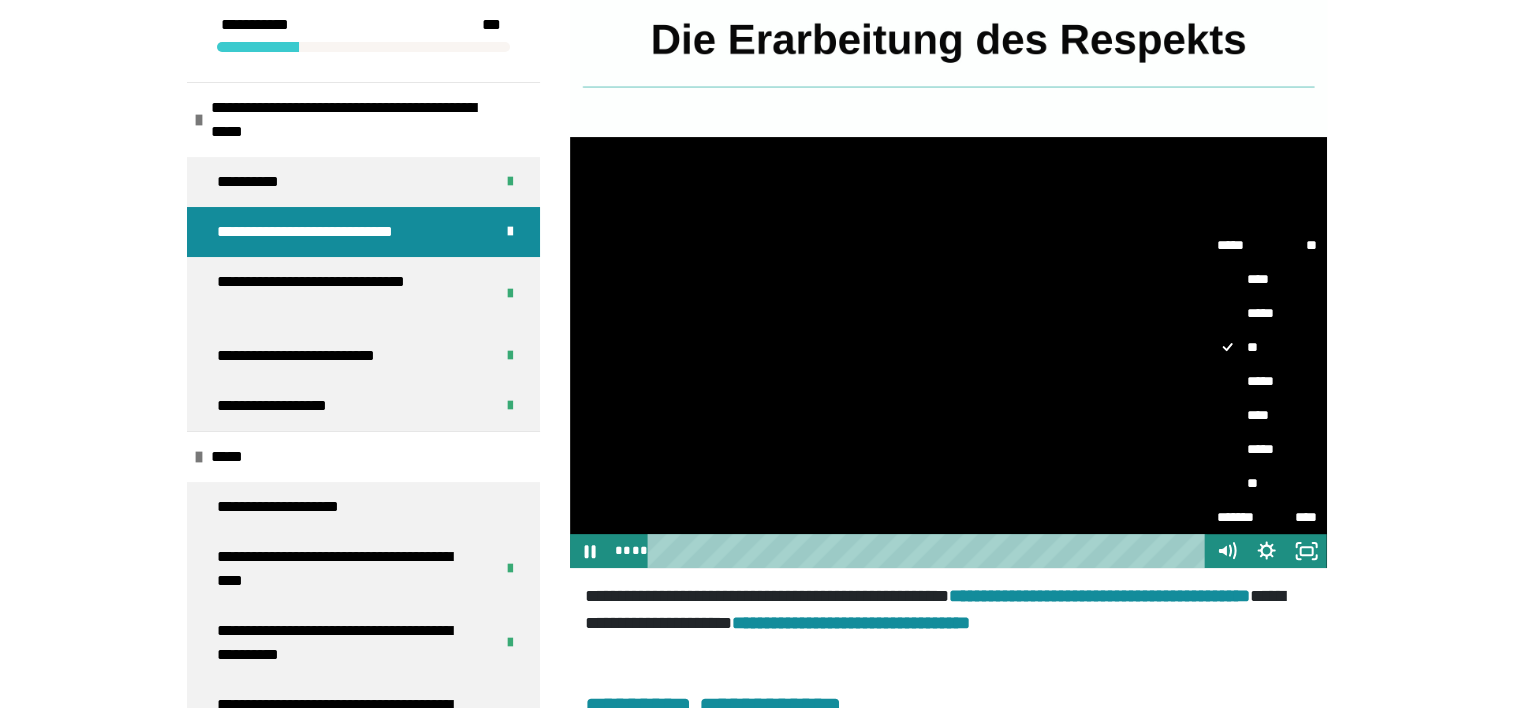 click on "****" at bounding box center (1267, 415) 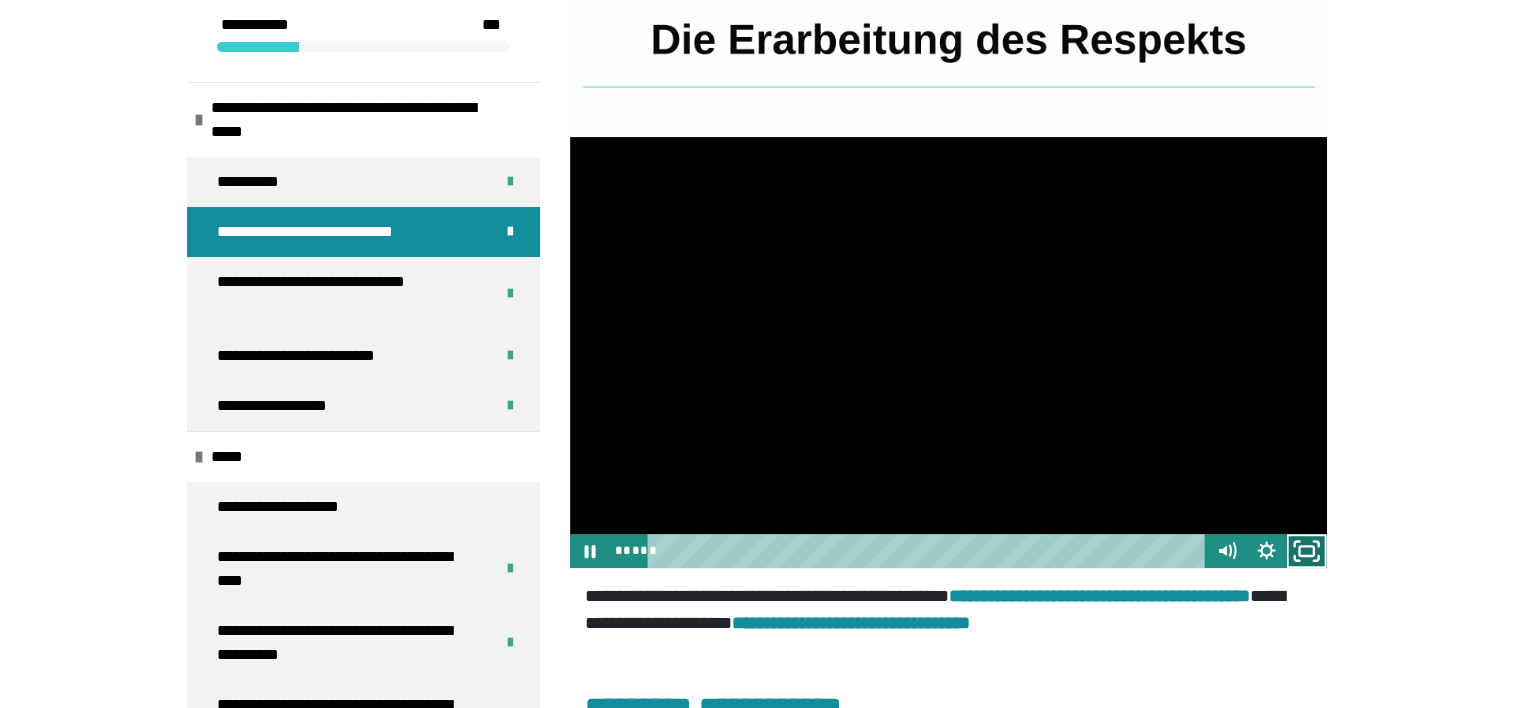 click 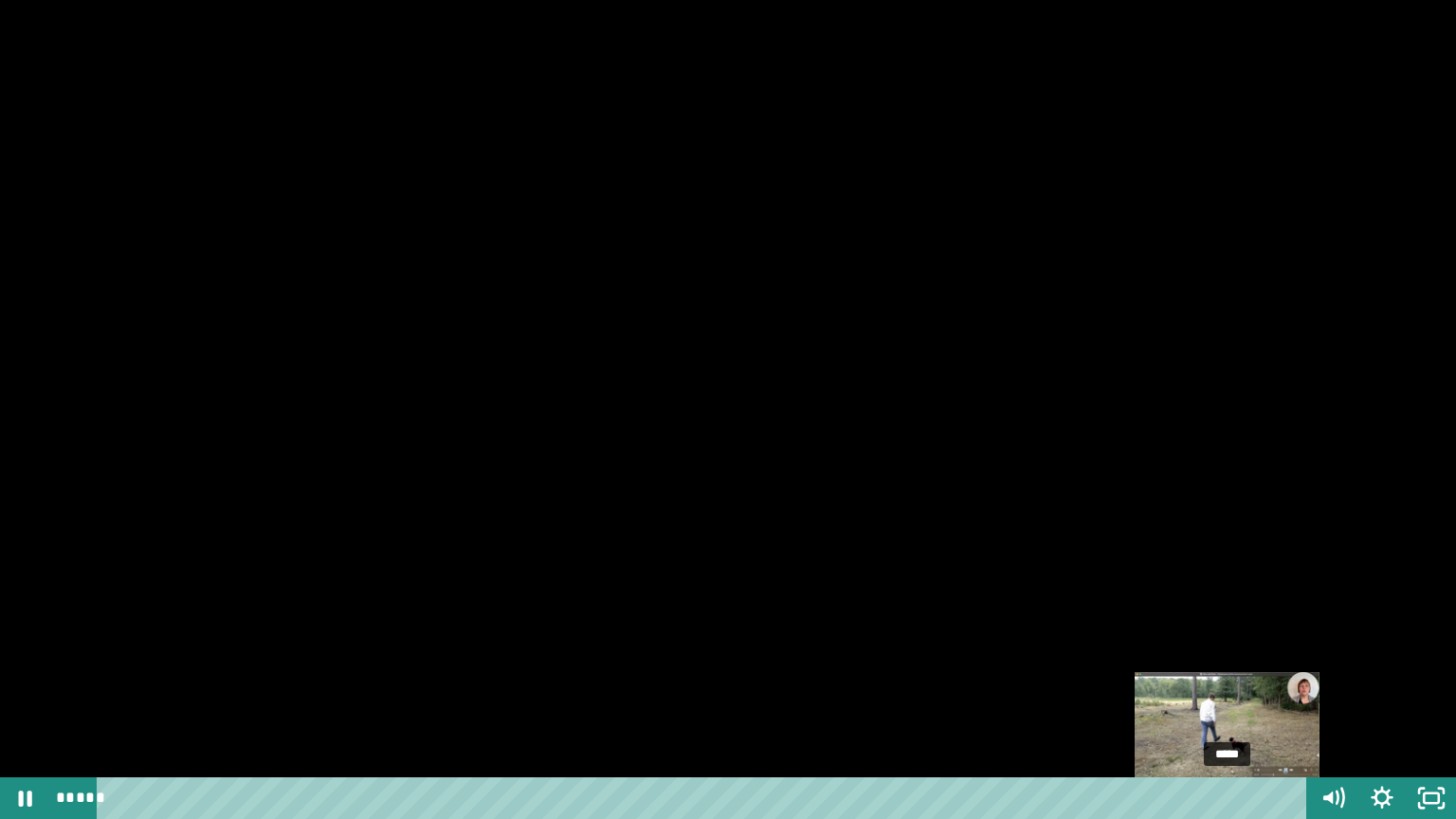 click on "*****" at bounding box center (705, 798) 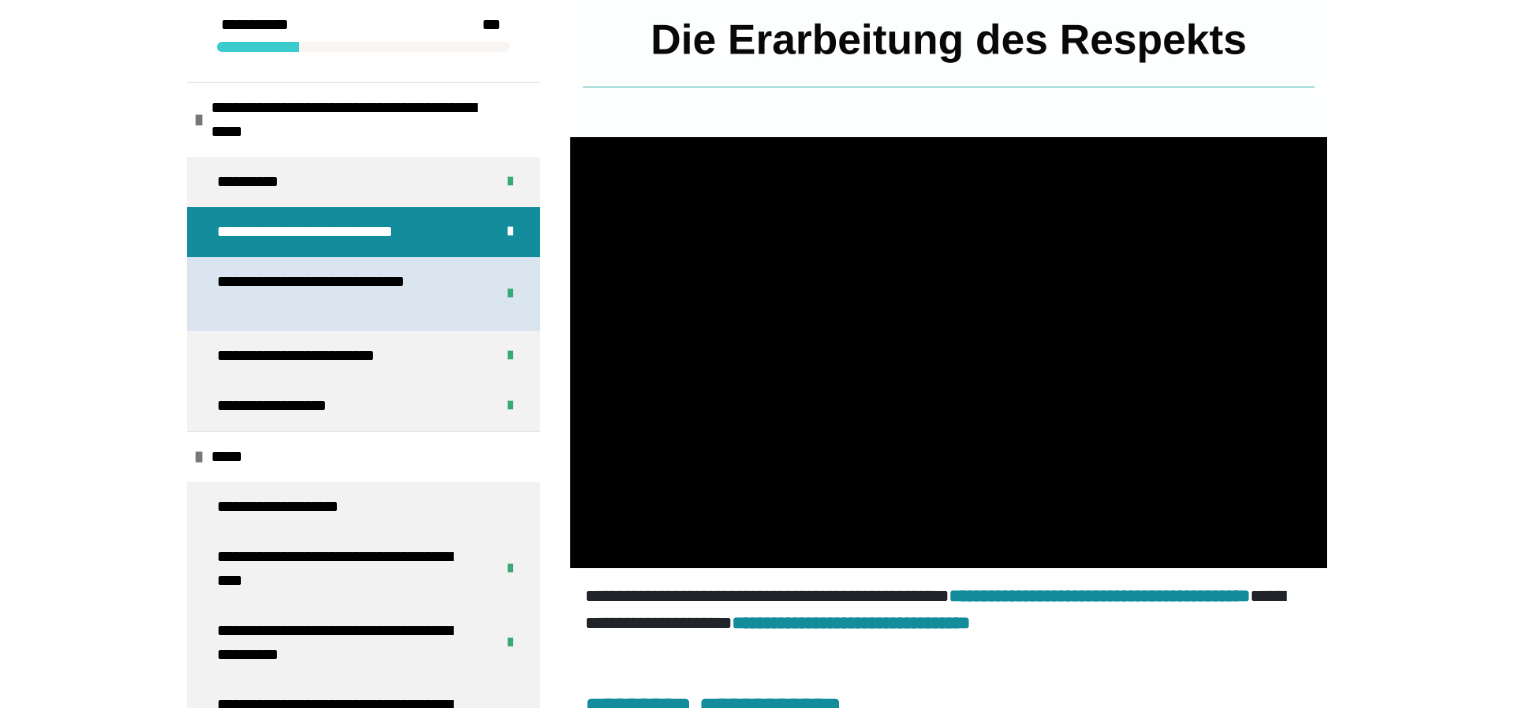 click on "**********" at bounding box center (340, 294) 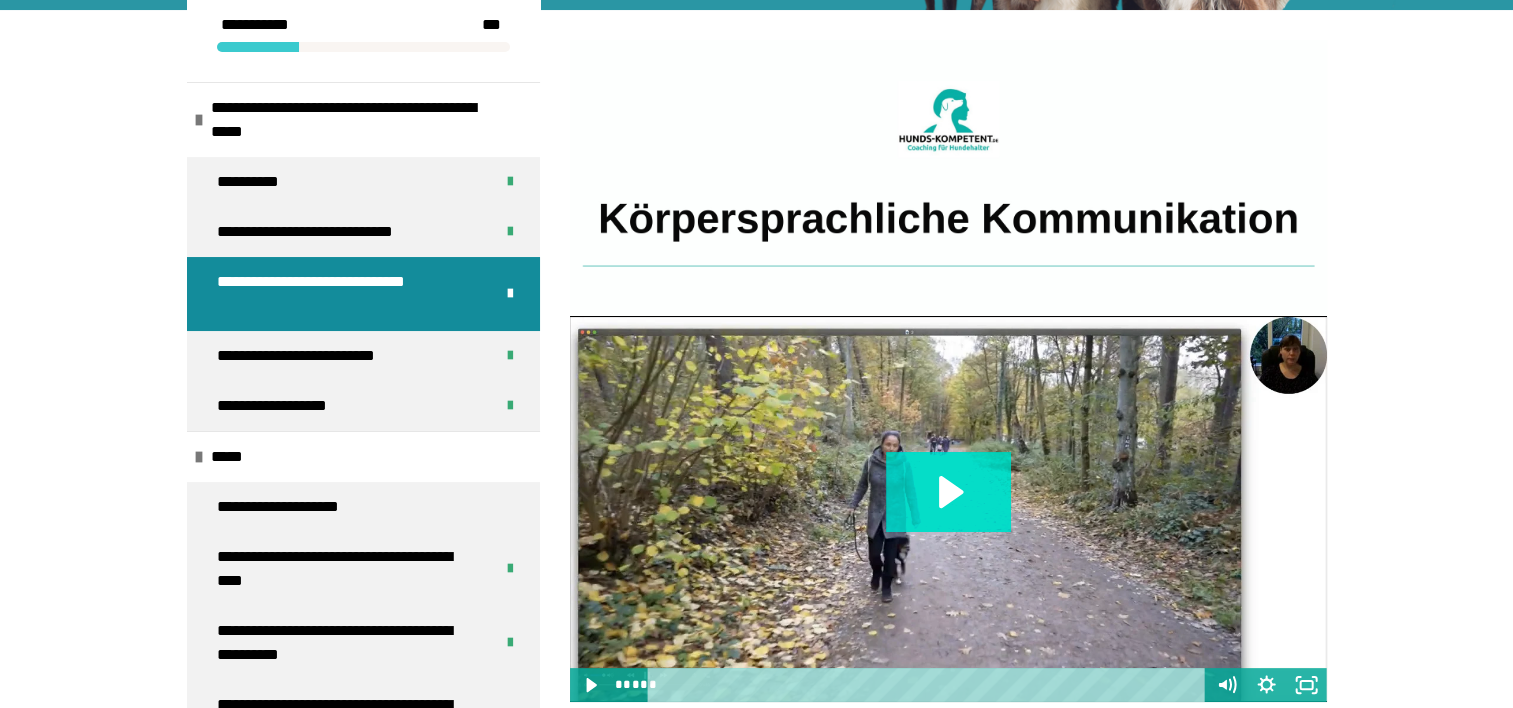 click 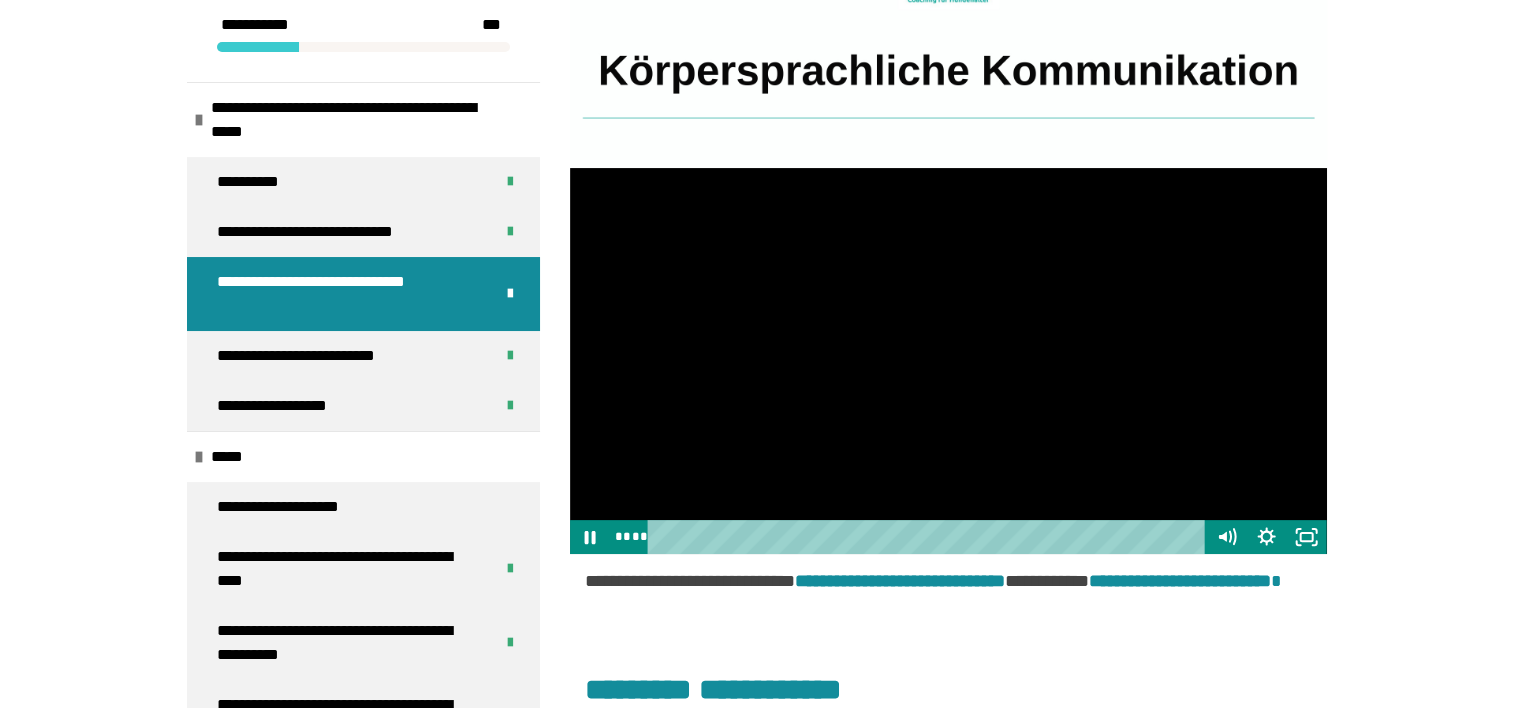 scroll, scrollTop: 388, scrollLeft: 0, axis: vertical 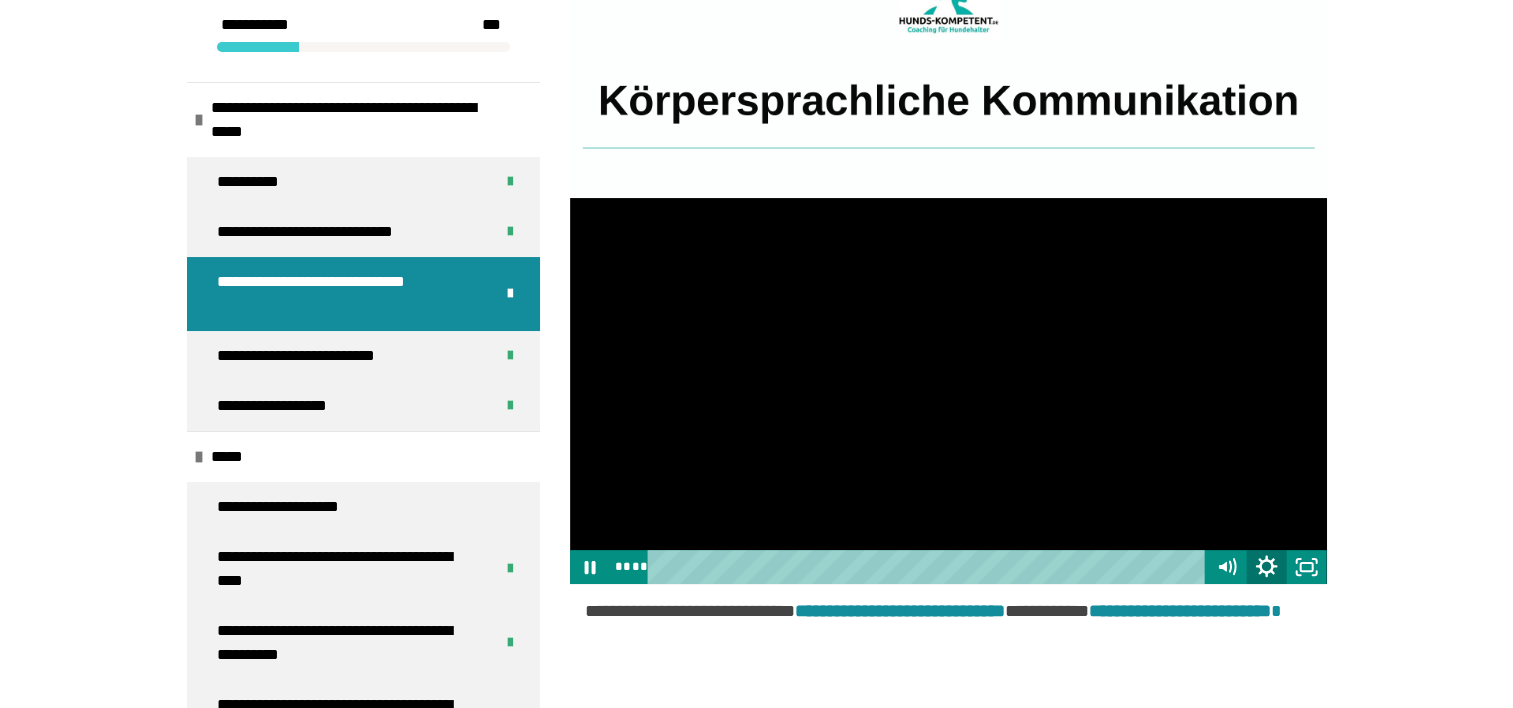 click 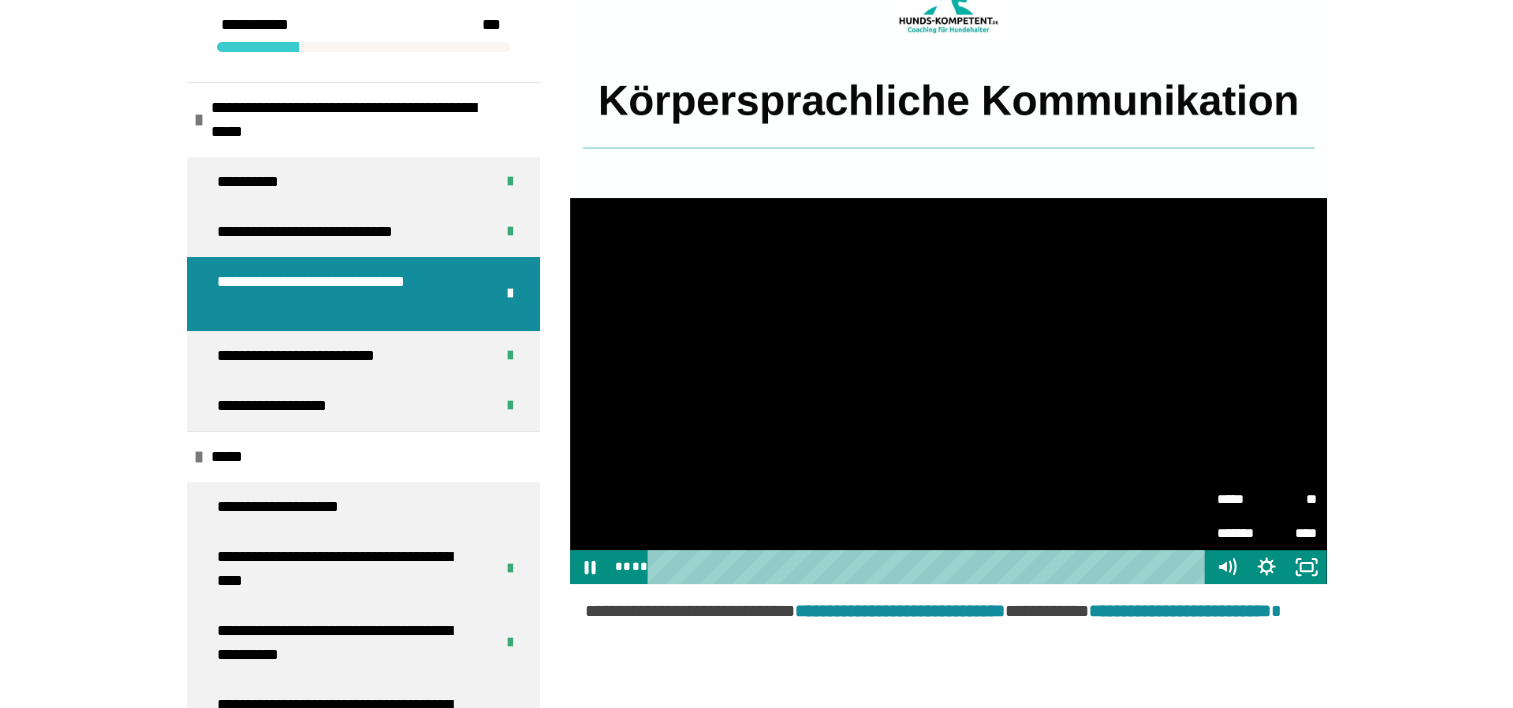 click on "*****" at bounding box center [1242, 499] 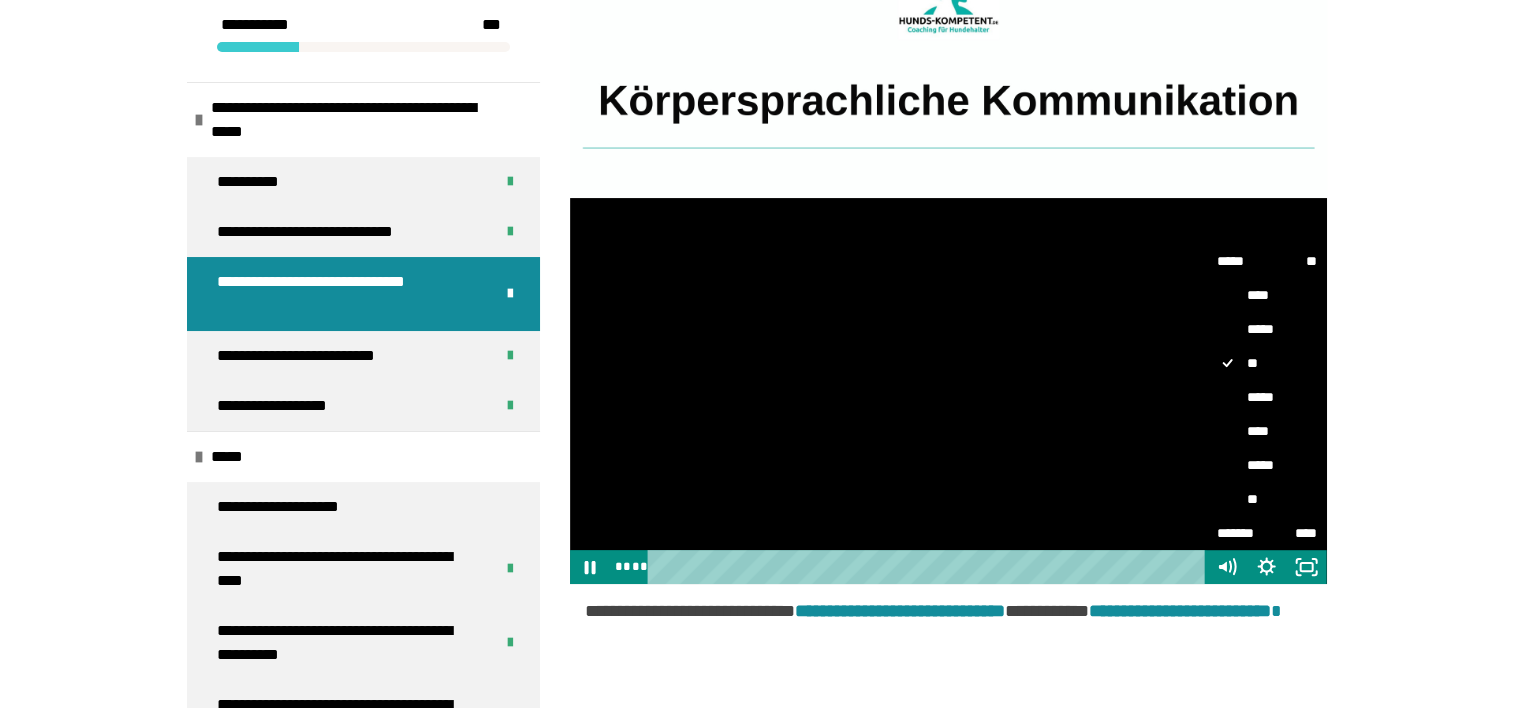 click on "****" at bounding box center [1267, 431] 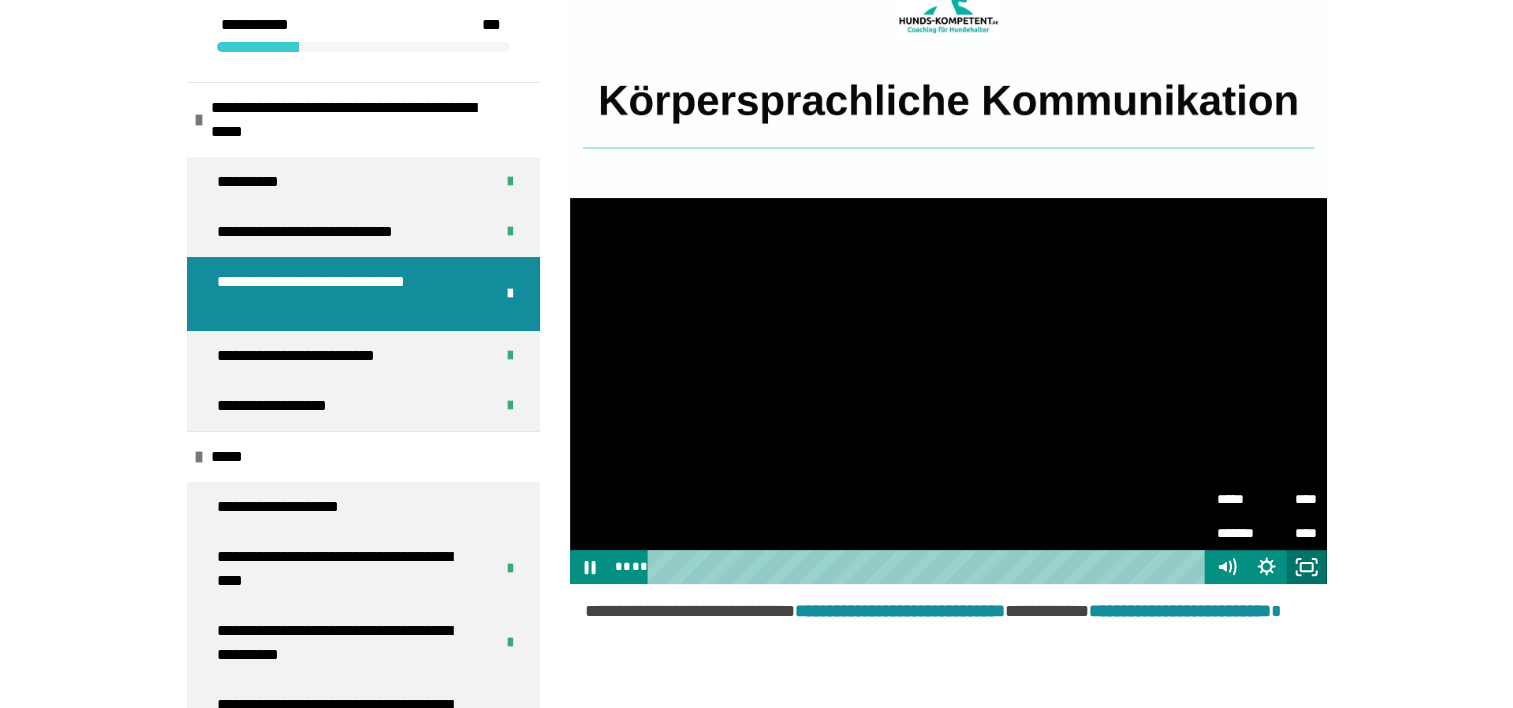 click 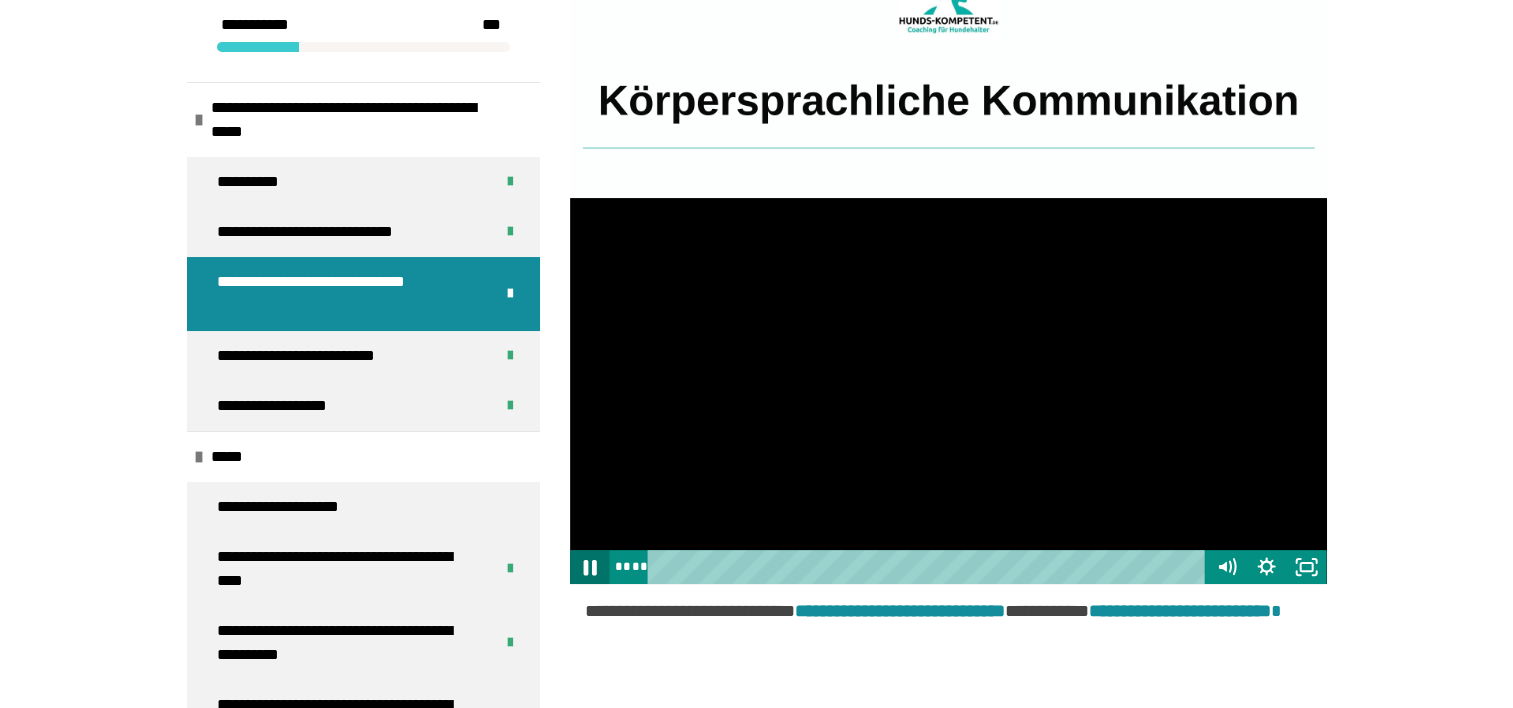 click 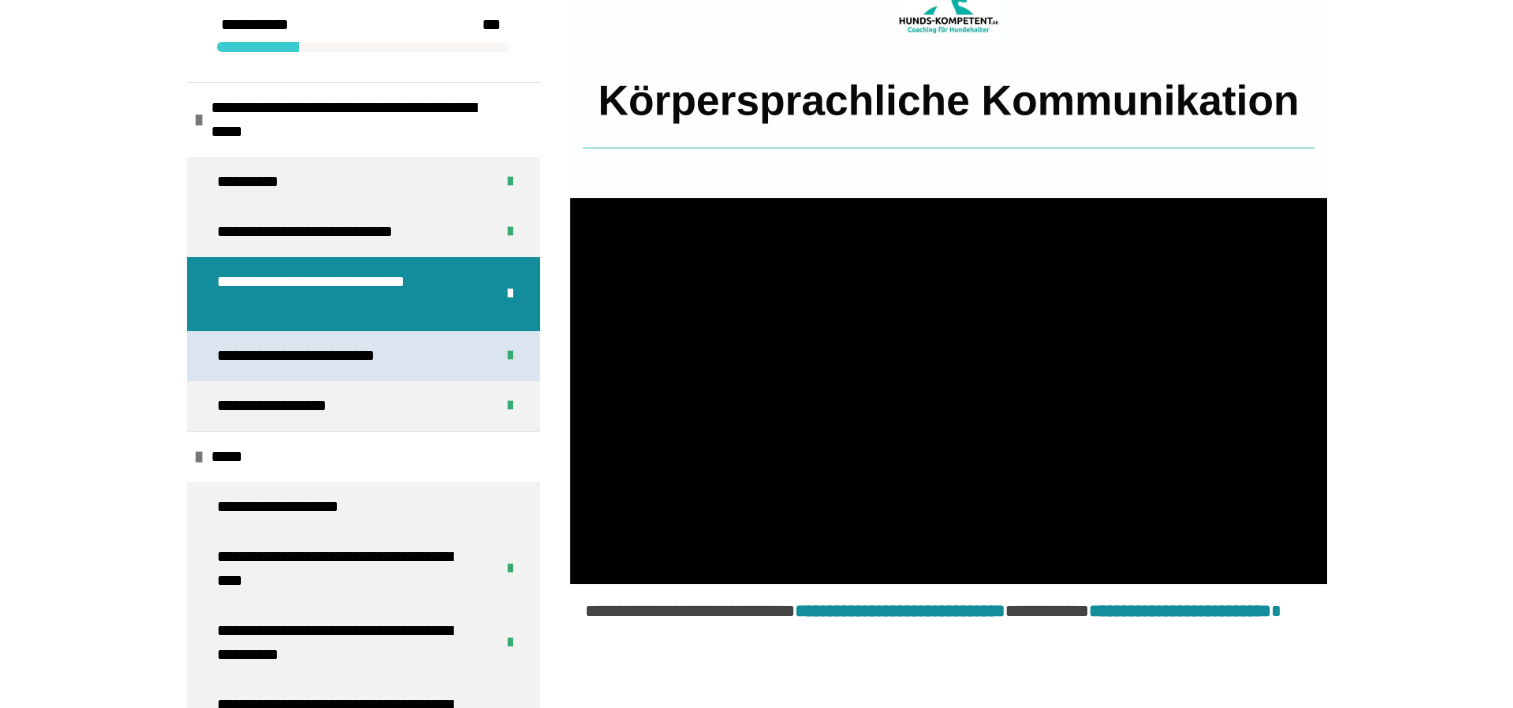 click on "**********" at bounding box center (313, 356) 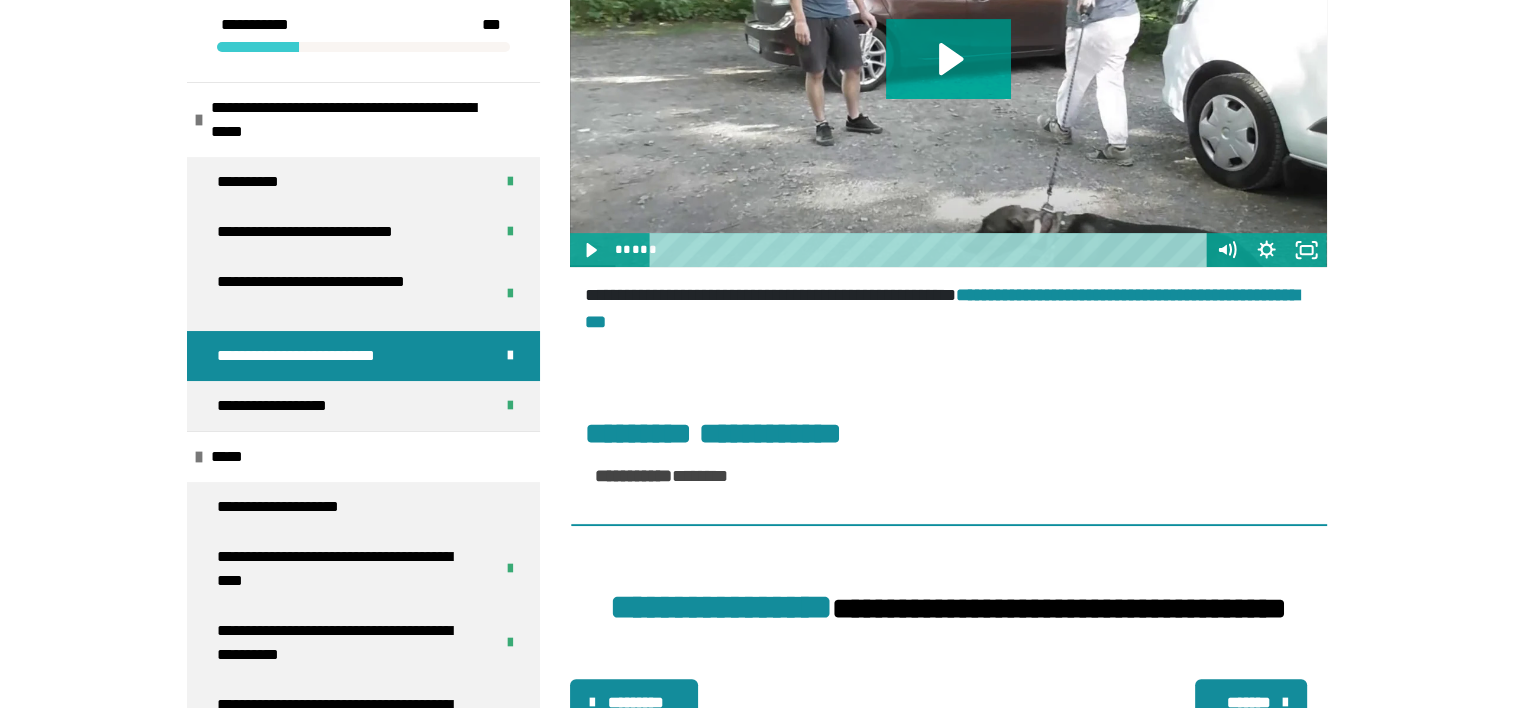 scroll, scrollTop: 828, scrollLeft: 0, axis: vertical 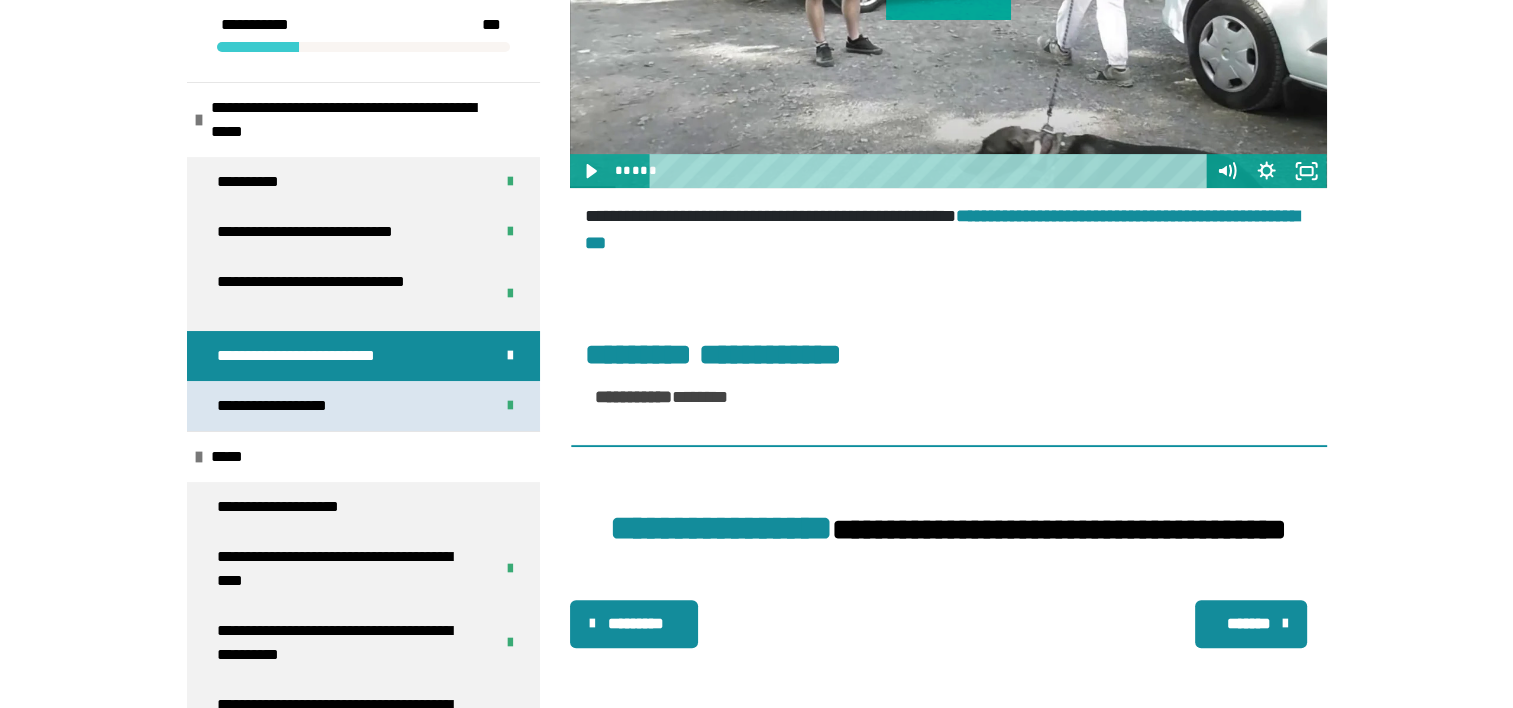 click on "**********" at bounding box center [291, 406] 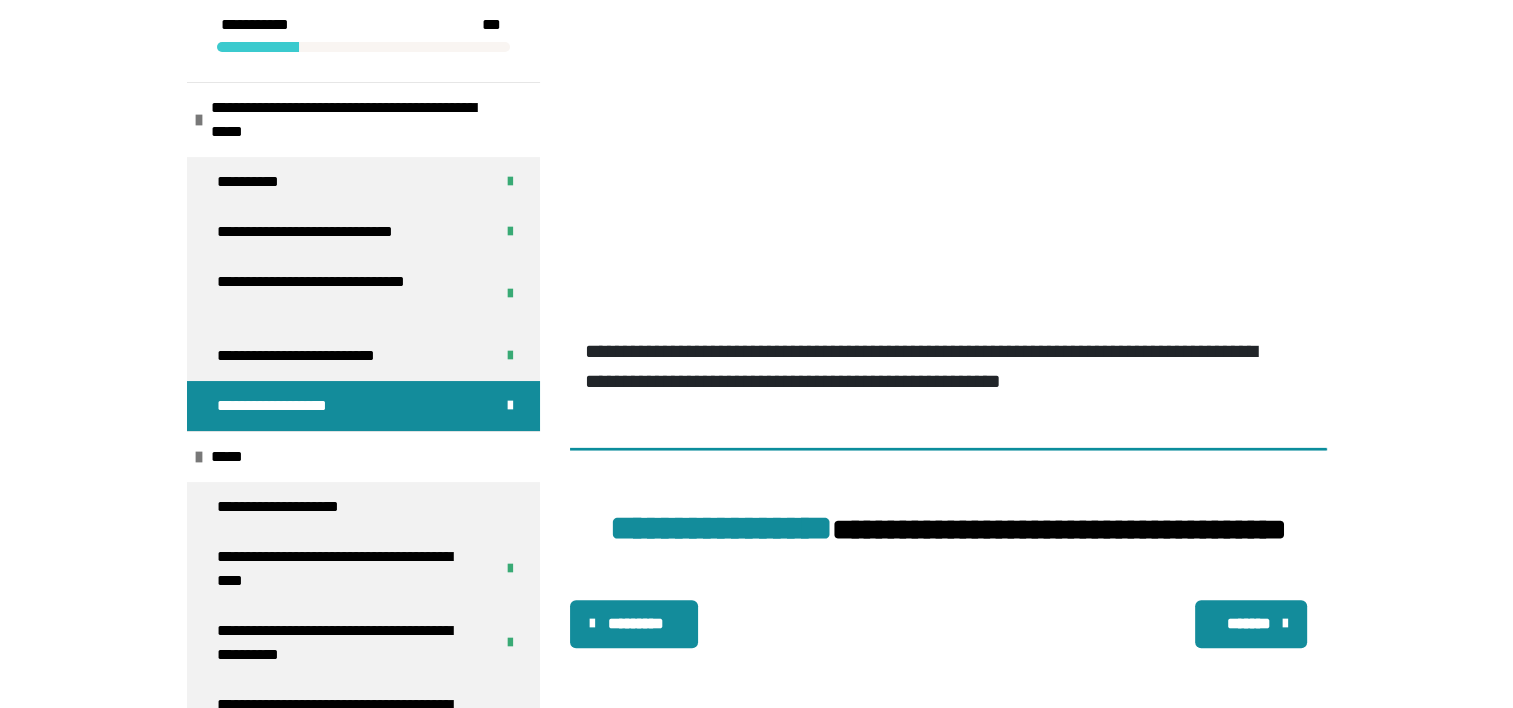 scroll, scrollTop: 1351, scrollLeft: 0, axis: vertical 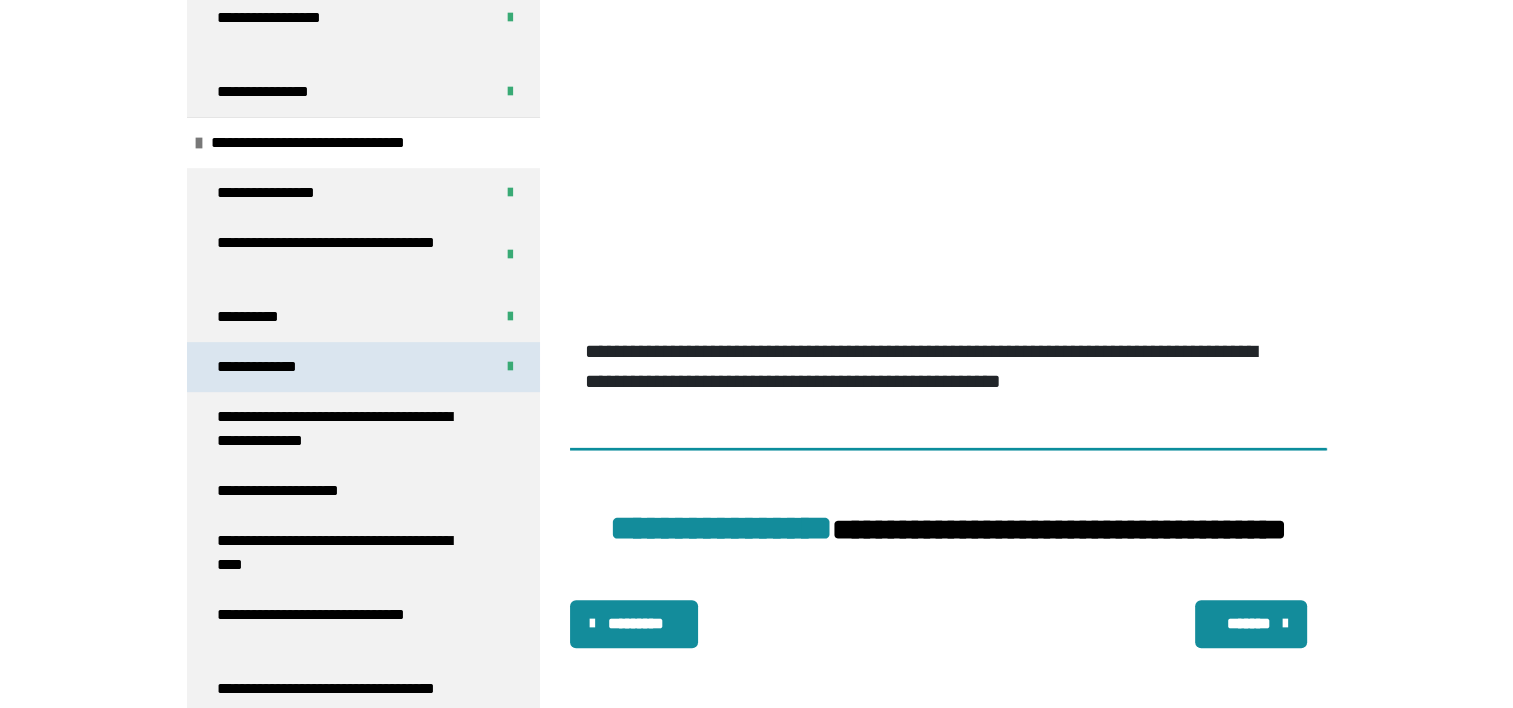 click on "**********" at bounding box center [274, 367] 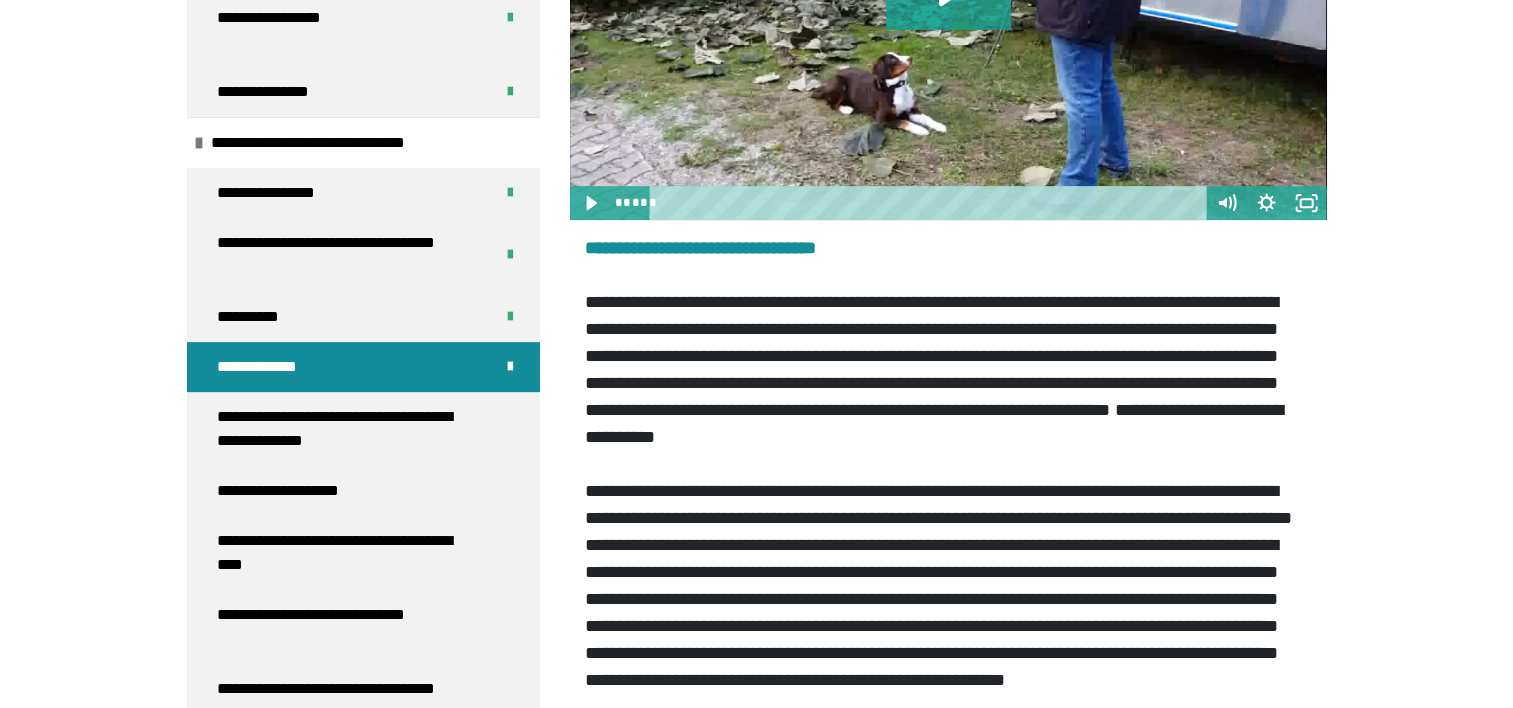 scroll, scrollTop: 788, scrollLeft: 0, axis: vertical 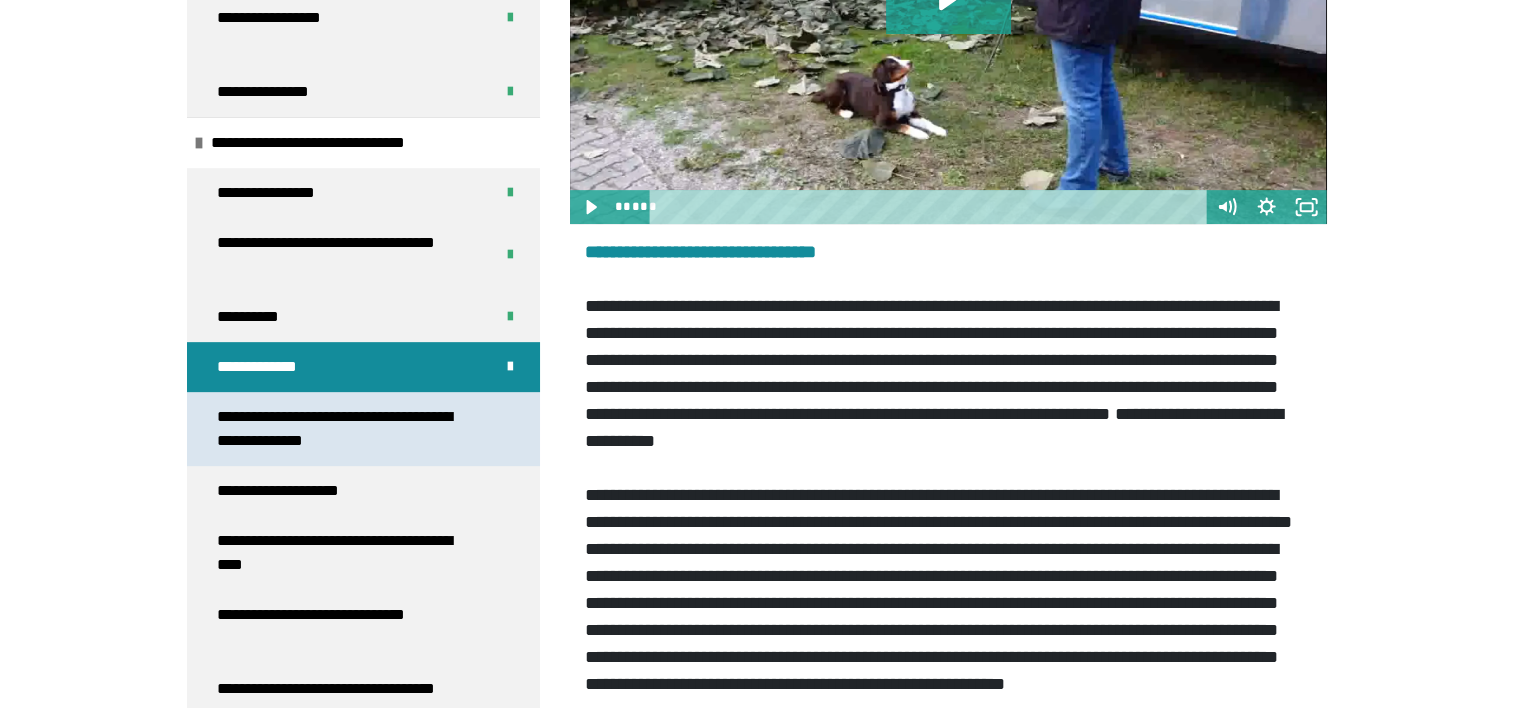click on "**********" at bounding box center (348, 429) 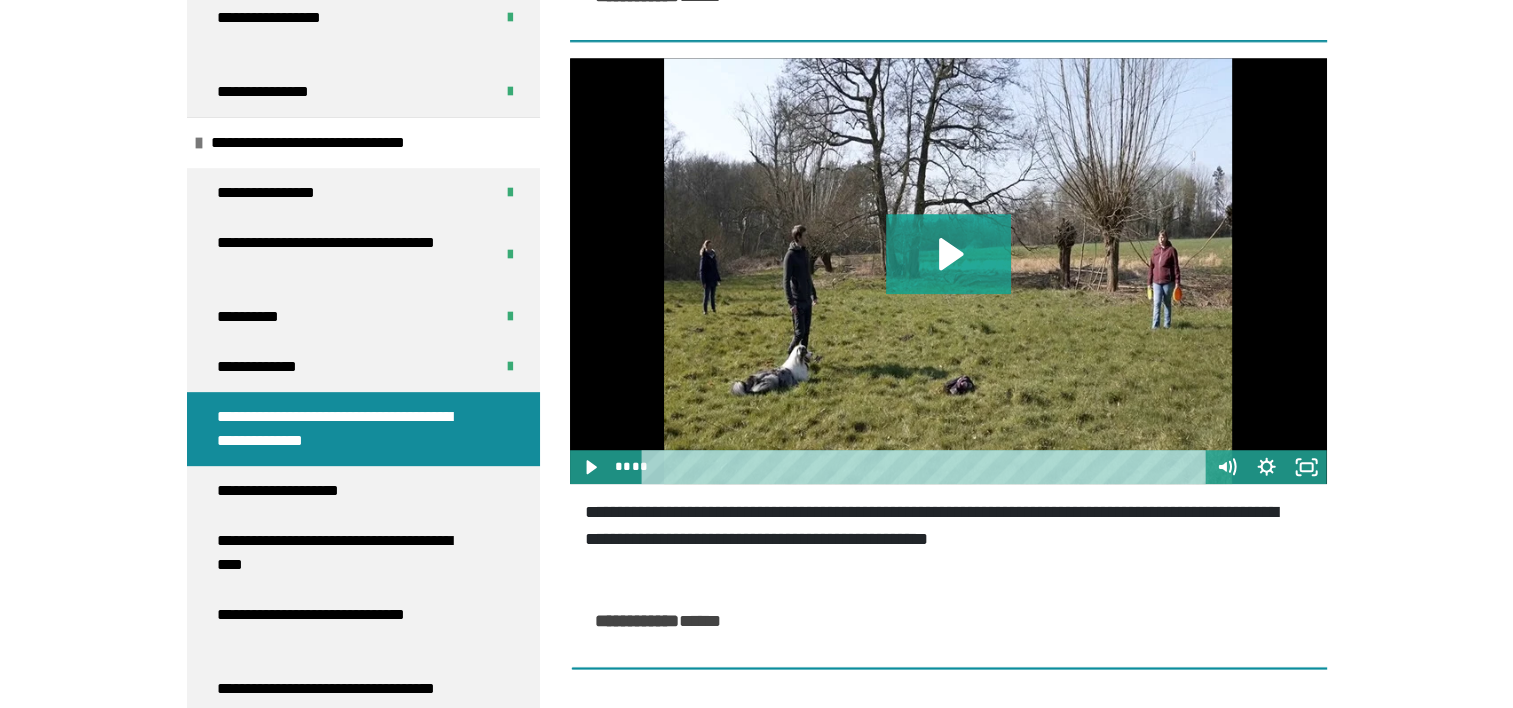 scroll, scrollTop: 1374, scrollLeft: 0, axis: vertical 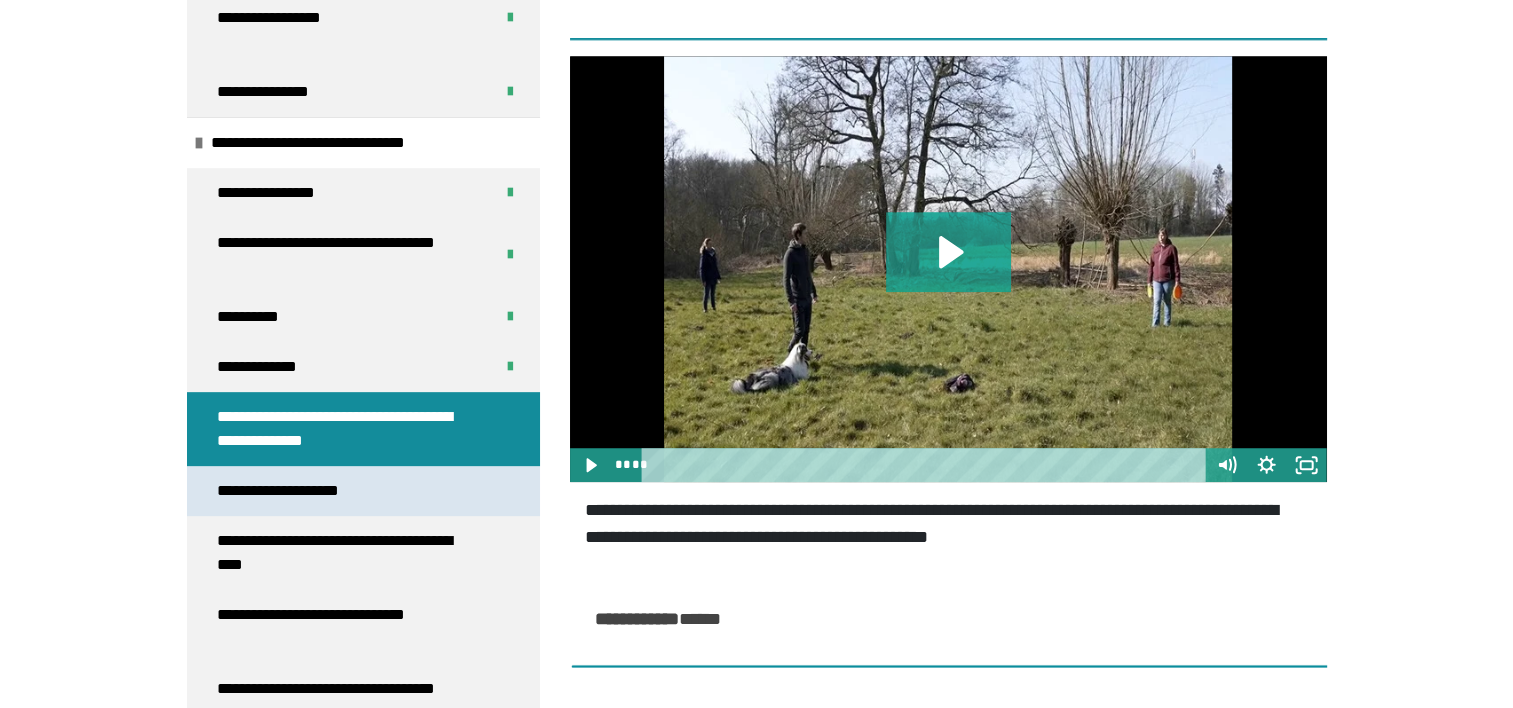 click on "**********" at bounding box center (300, 491) 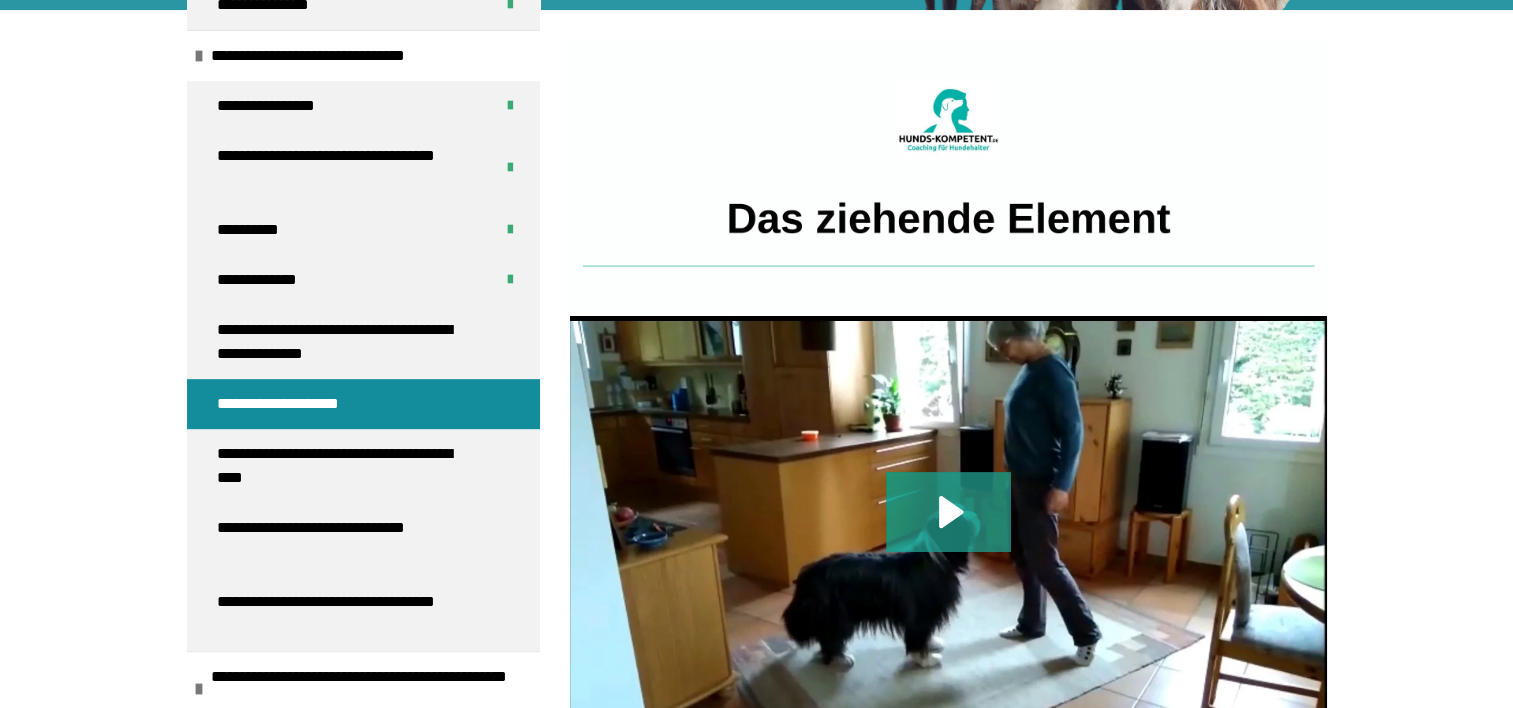 scroll, scrollTop: 898, scrollLeft: 0, axis: vertical 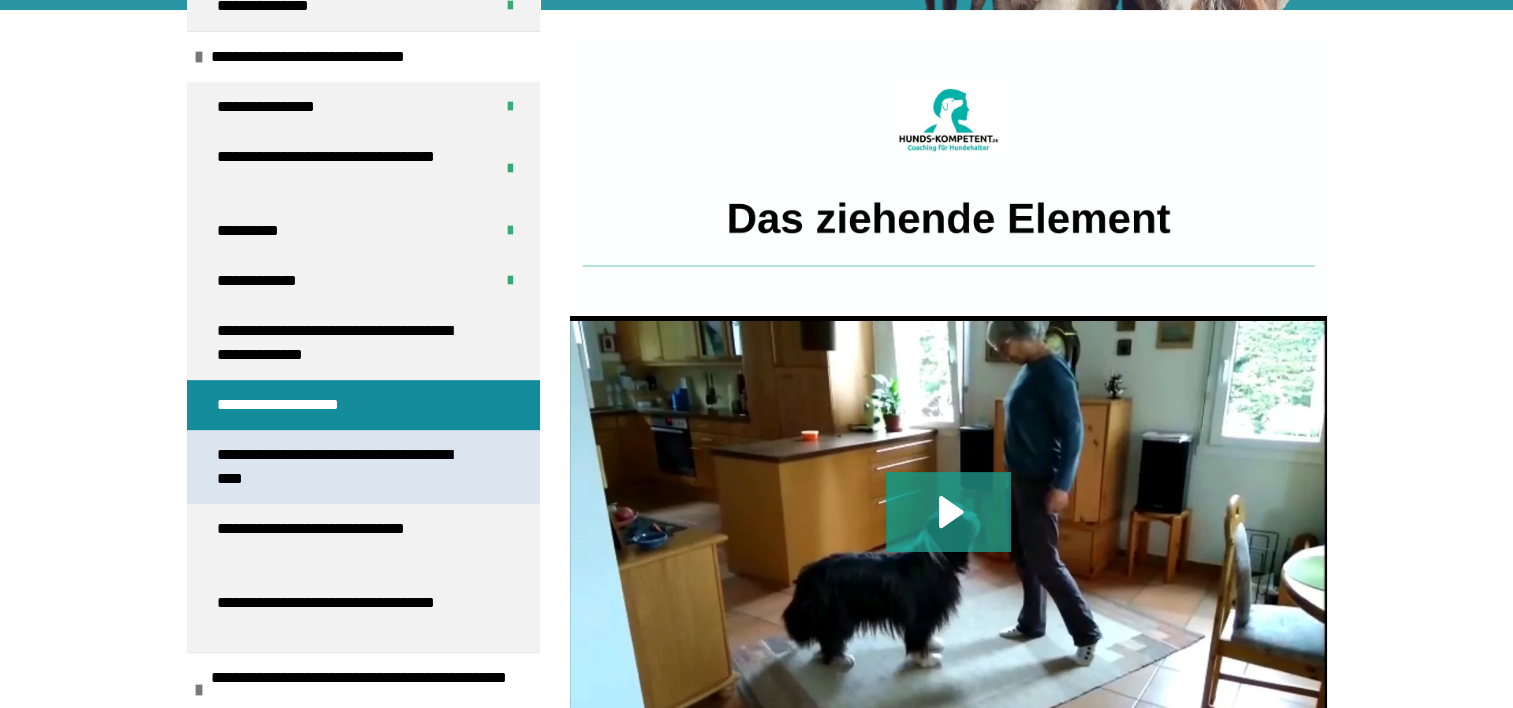 click on "**********" at bounding box center [348, 467] 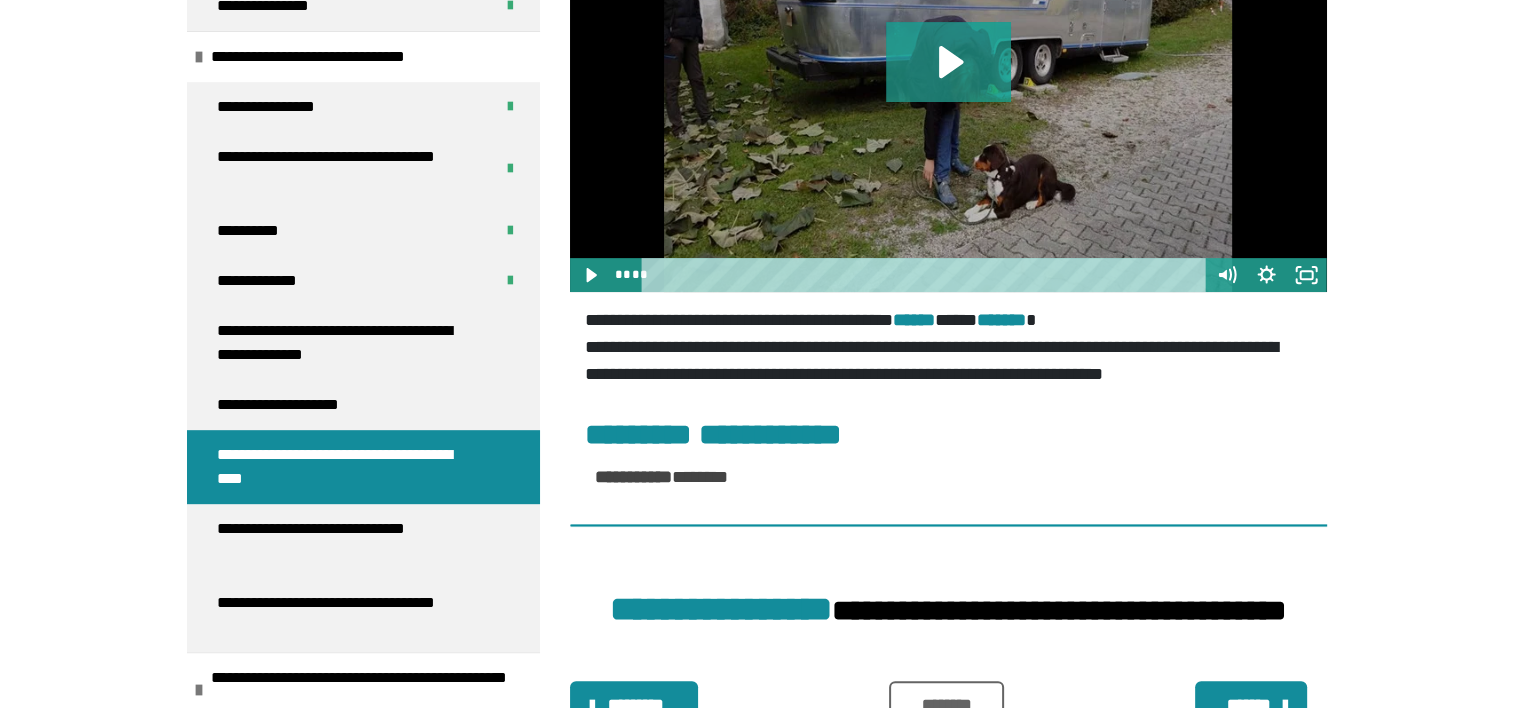 scroll, scrollTop: 847, scrollLeft: 0, axis: vertical 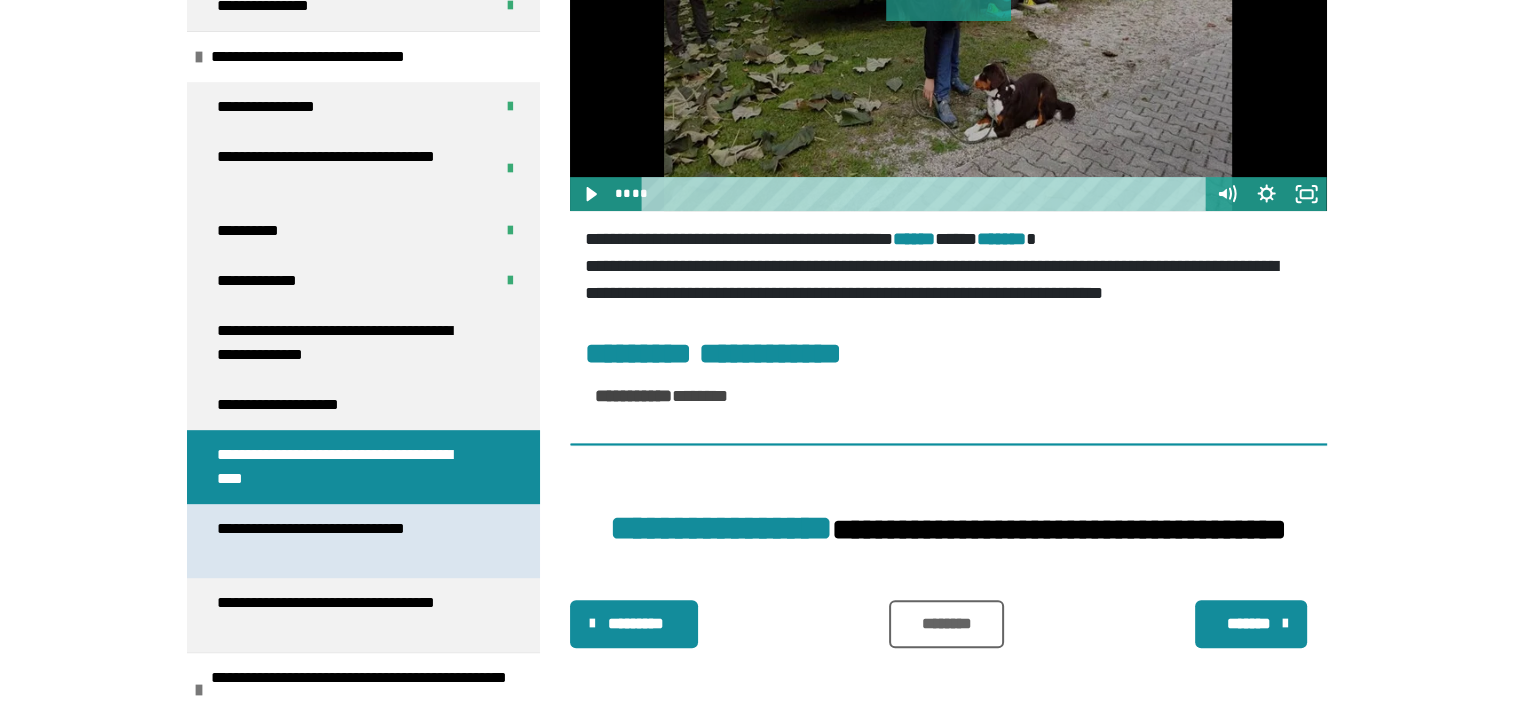 click on "**********" at bounding box center (348, 541) 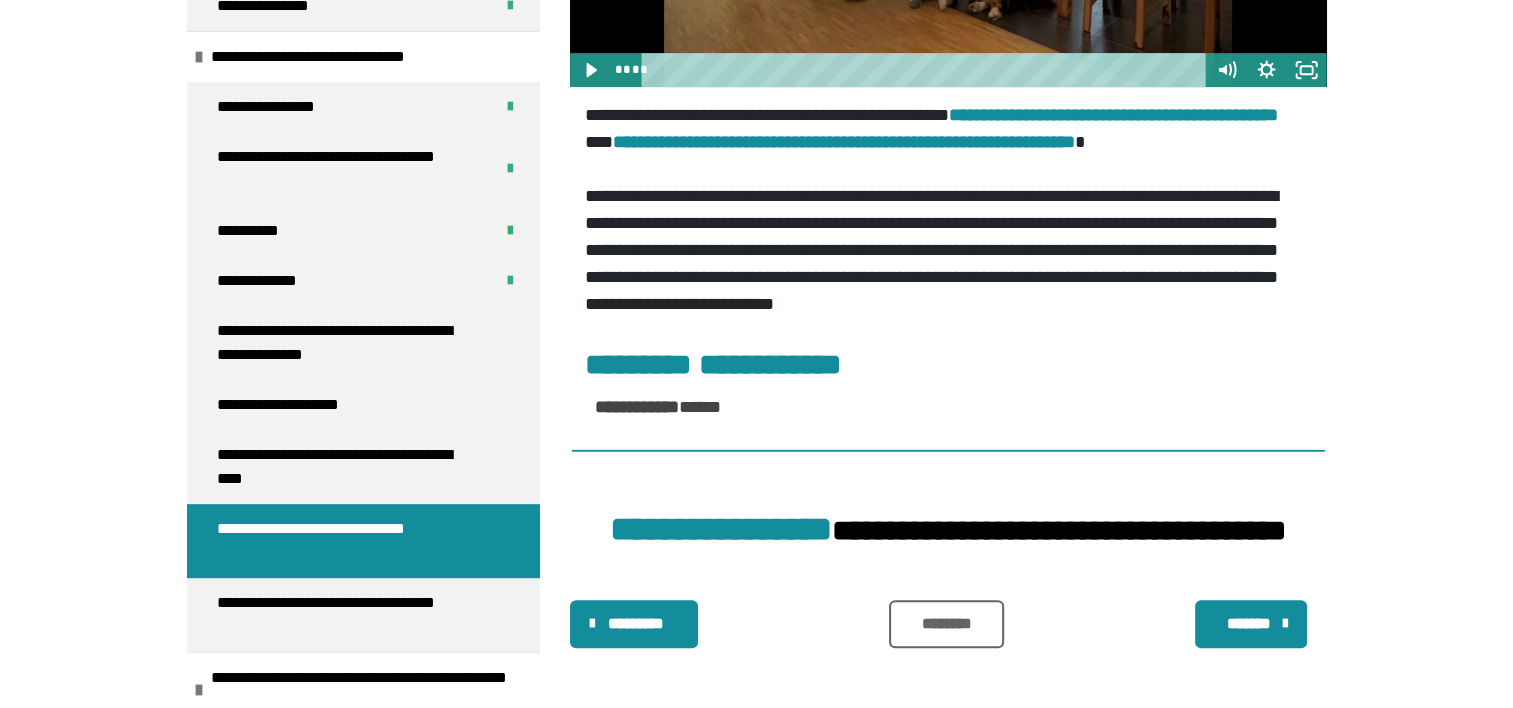 scroll, scrollTop: 965, scrollLeft: 0, axis: vertical 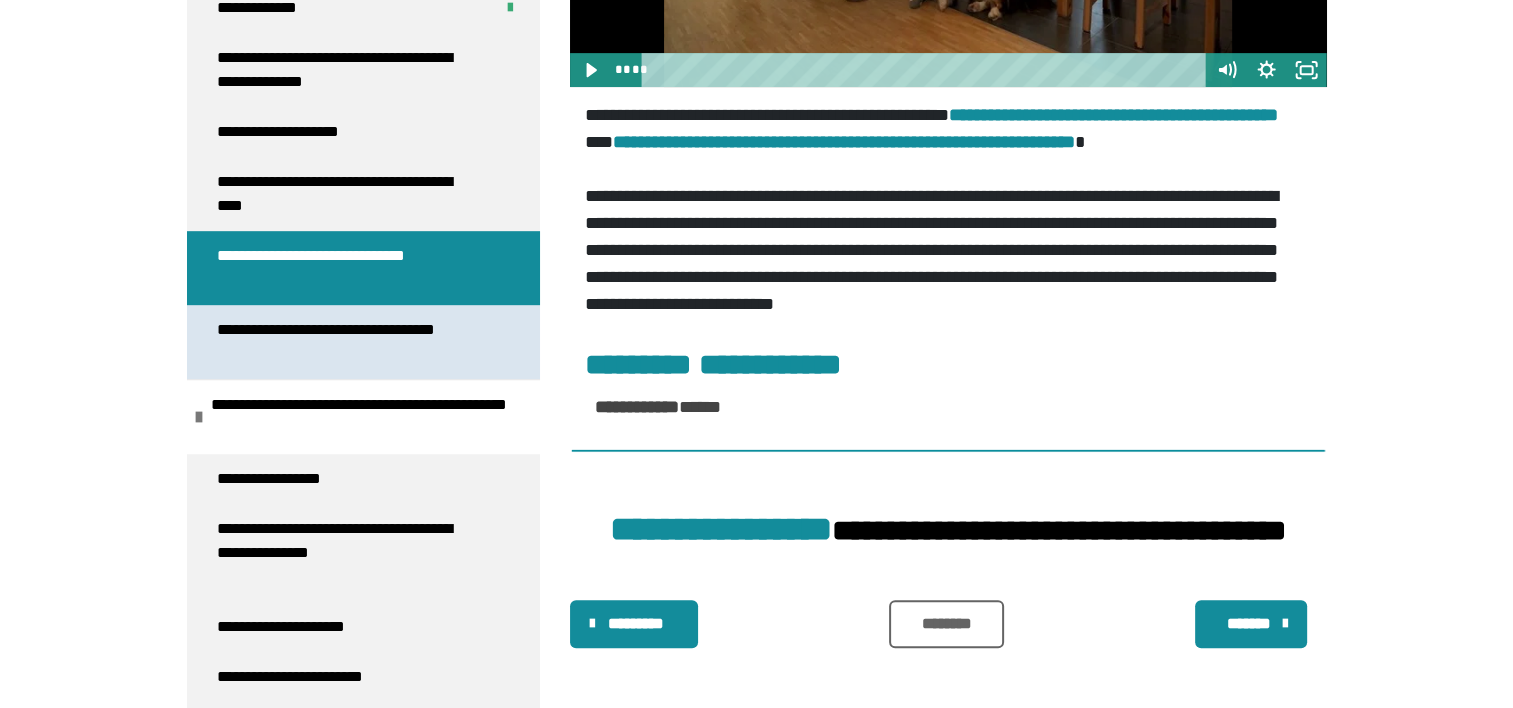 click on "**********" at bounding box center [348, 342] 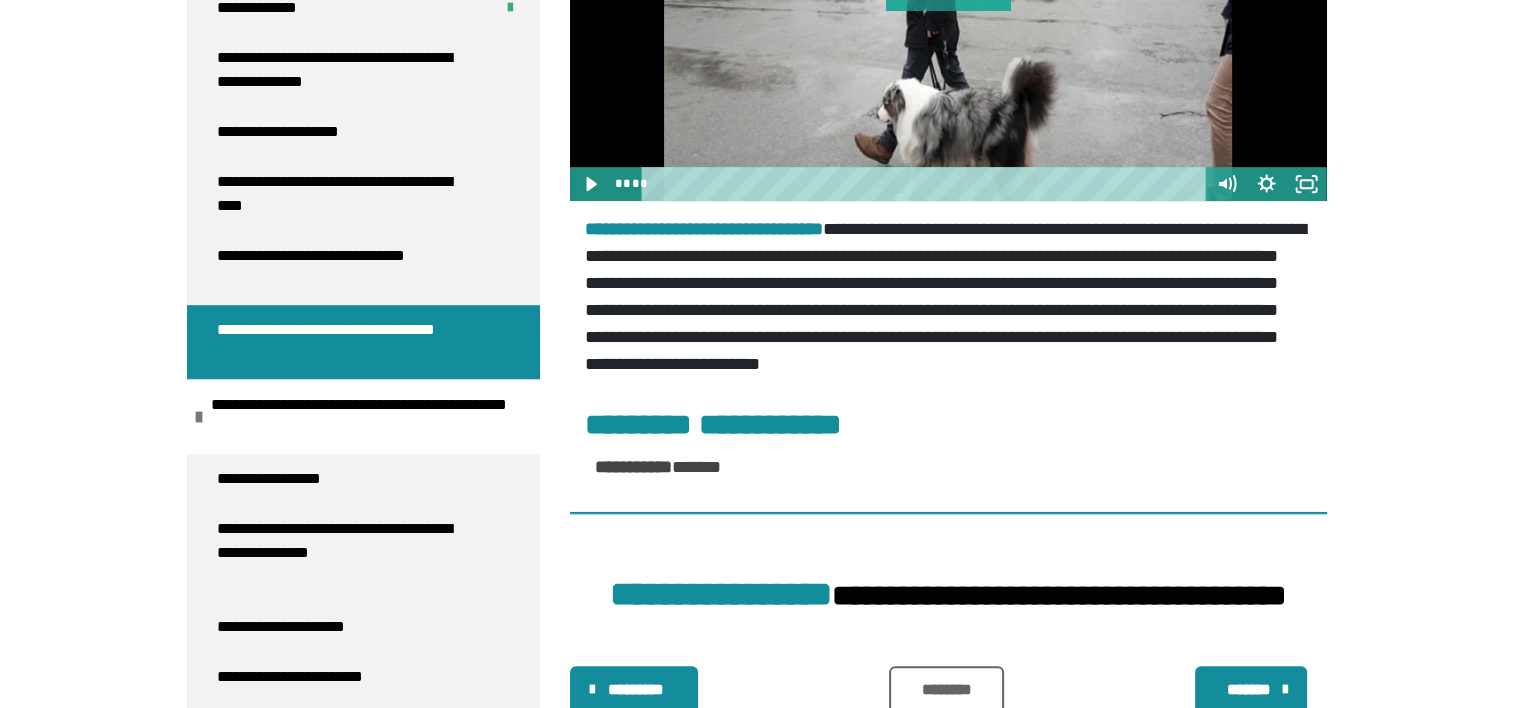 scroll, scrollTop: 949, scrollLeft: 0, axis: vertical 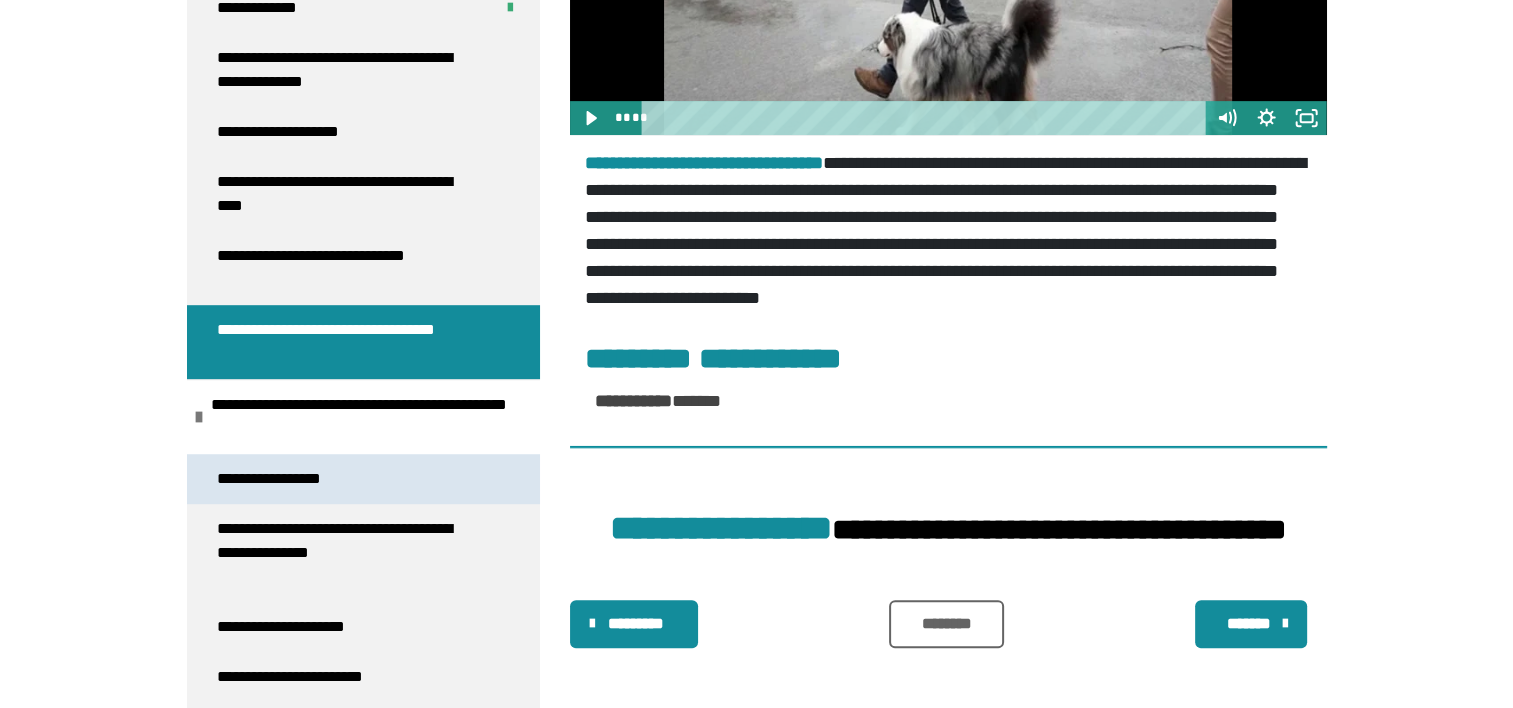 click on "**********" at bounding box center [286, 479] 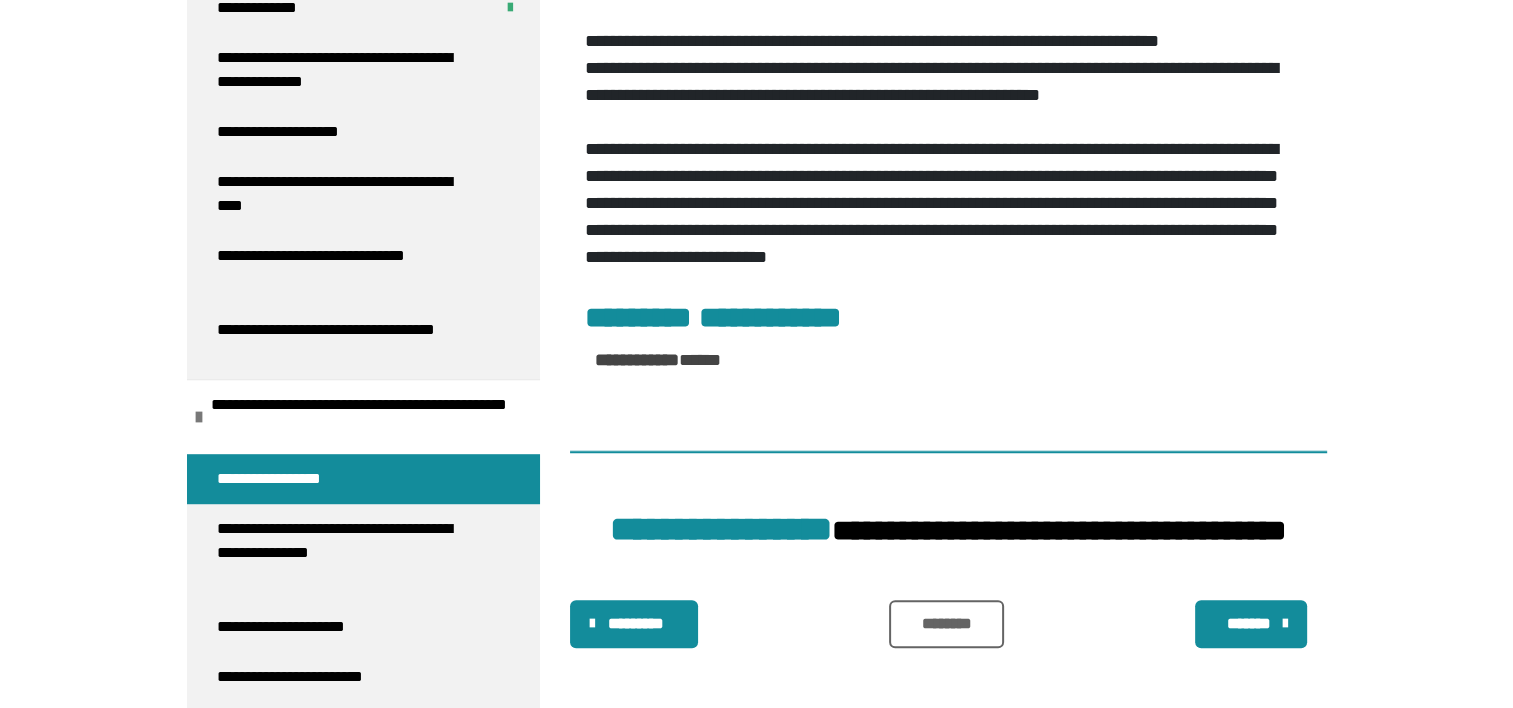 scroll, scrollTop: 1230, scrollLeft: 0, axis: vertical 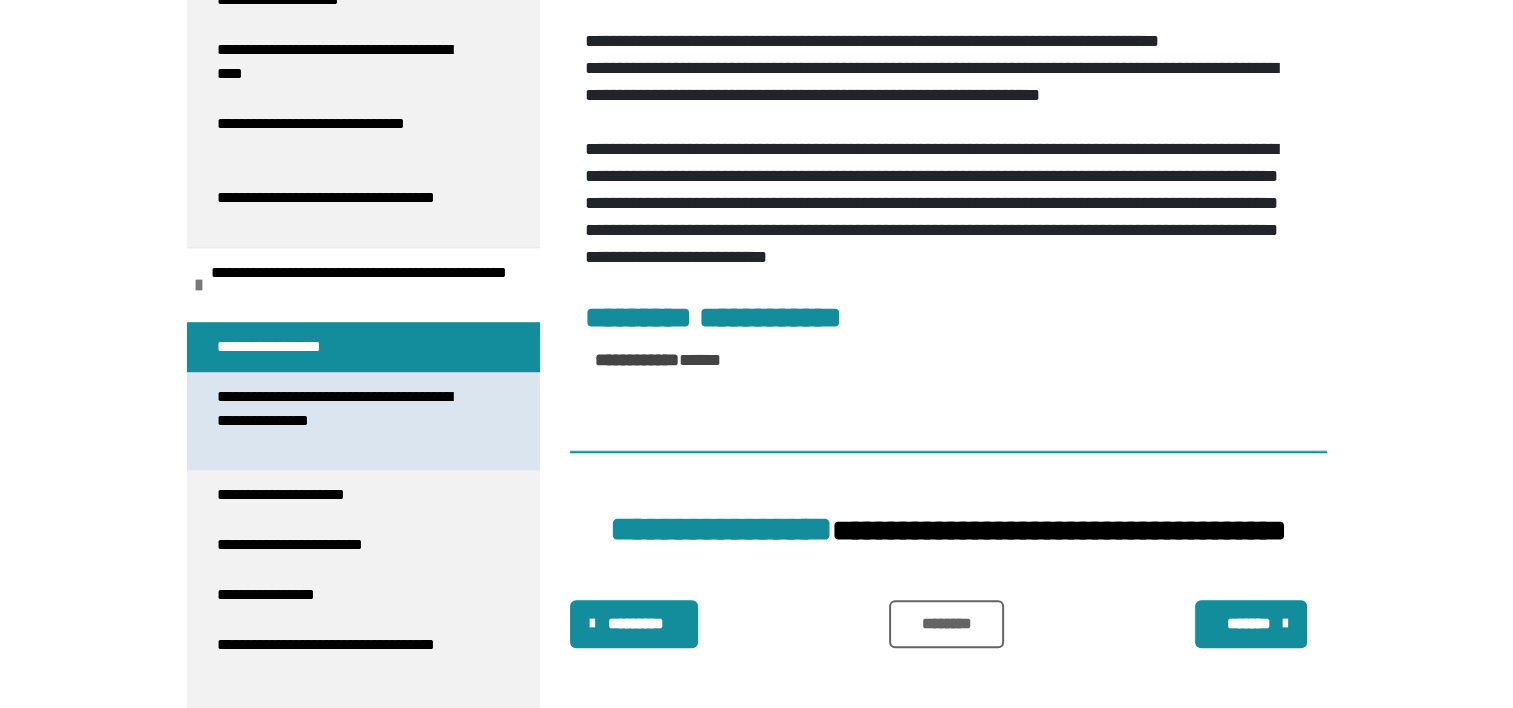 click on "**********" at bounding box center [348, 421] 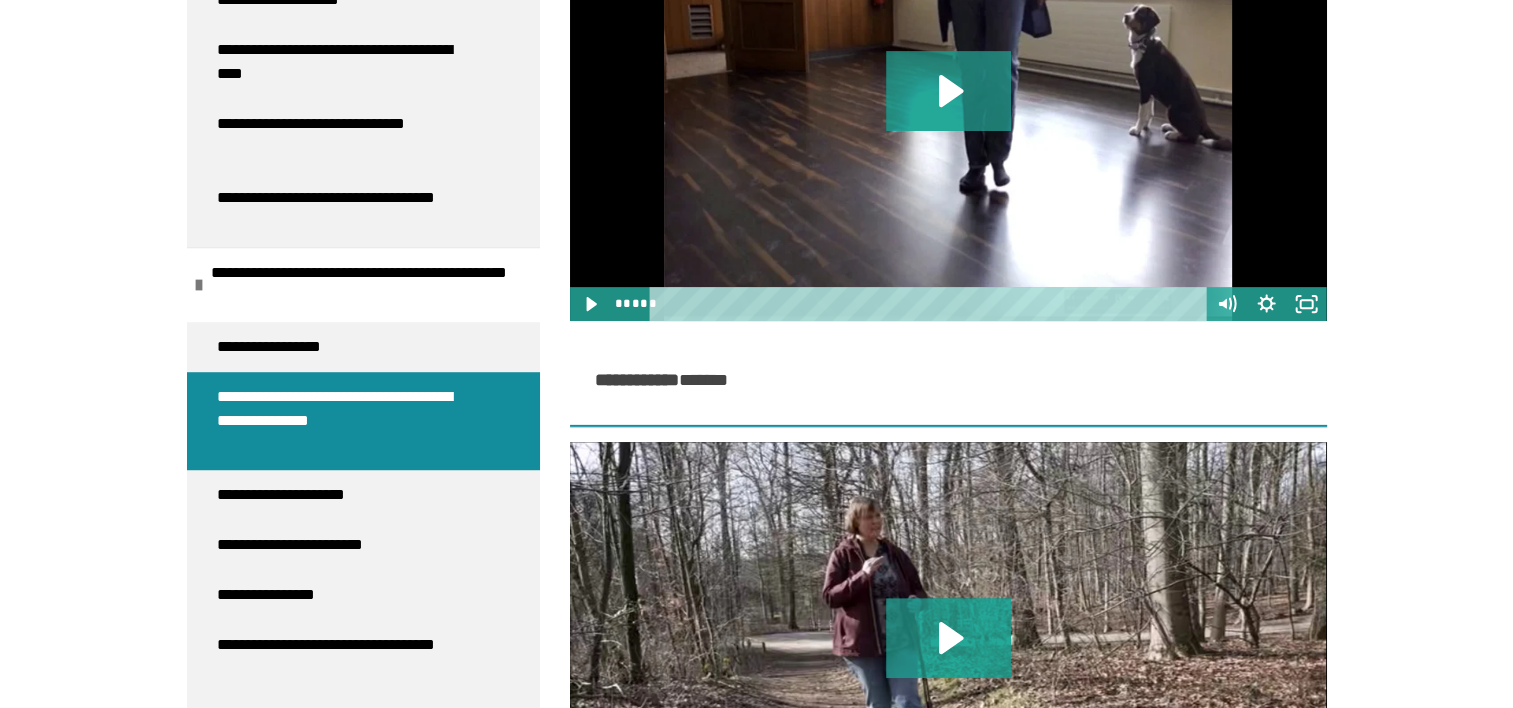 scroll, scrollTop: 680, scrollLeft: 0, axis: vertical 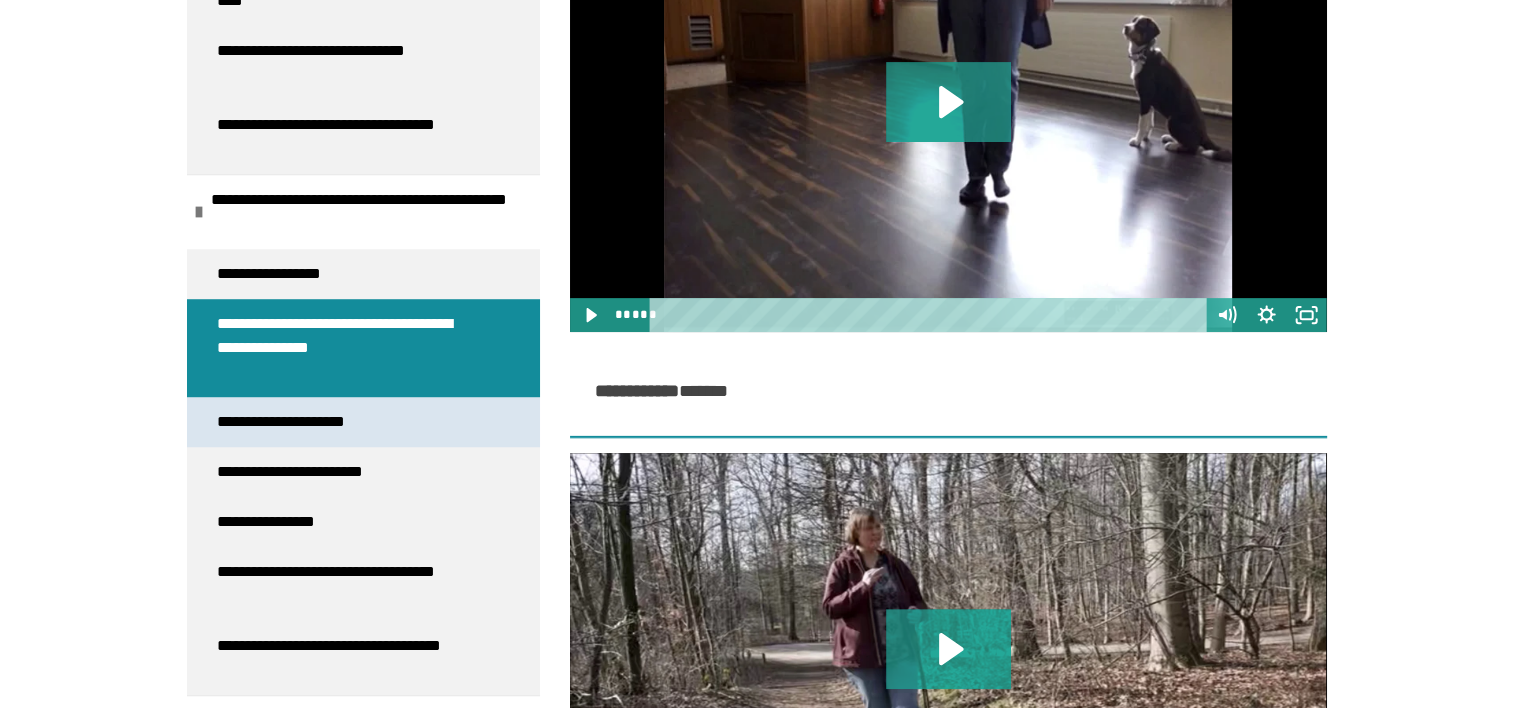 click on "**********" at bounding box center [297, 422] 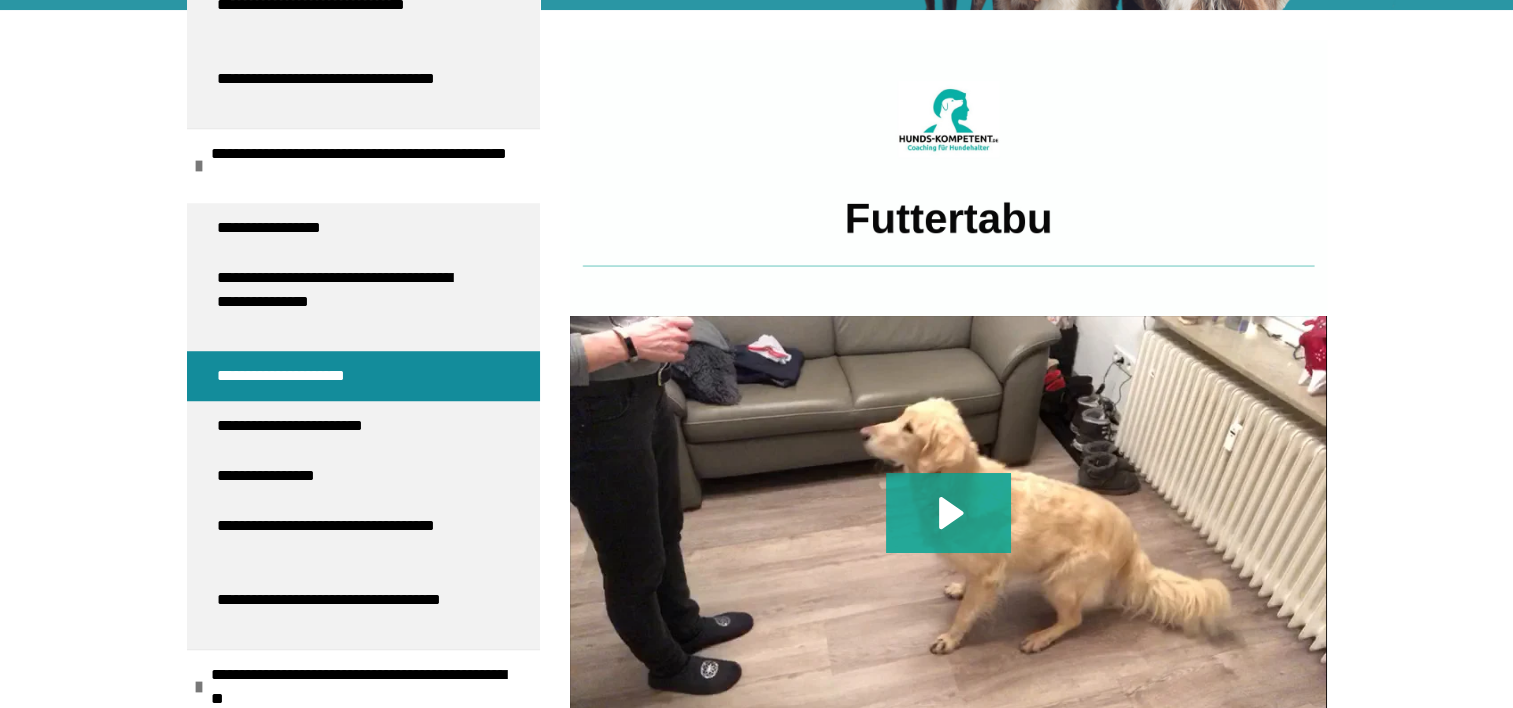 scroll, scrollTop: 1426, scrollLeft: 0, axis: vertical 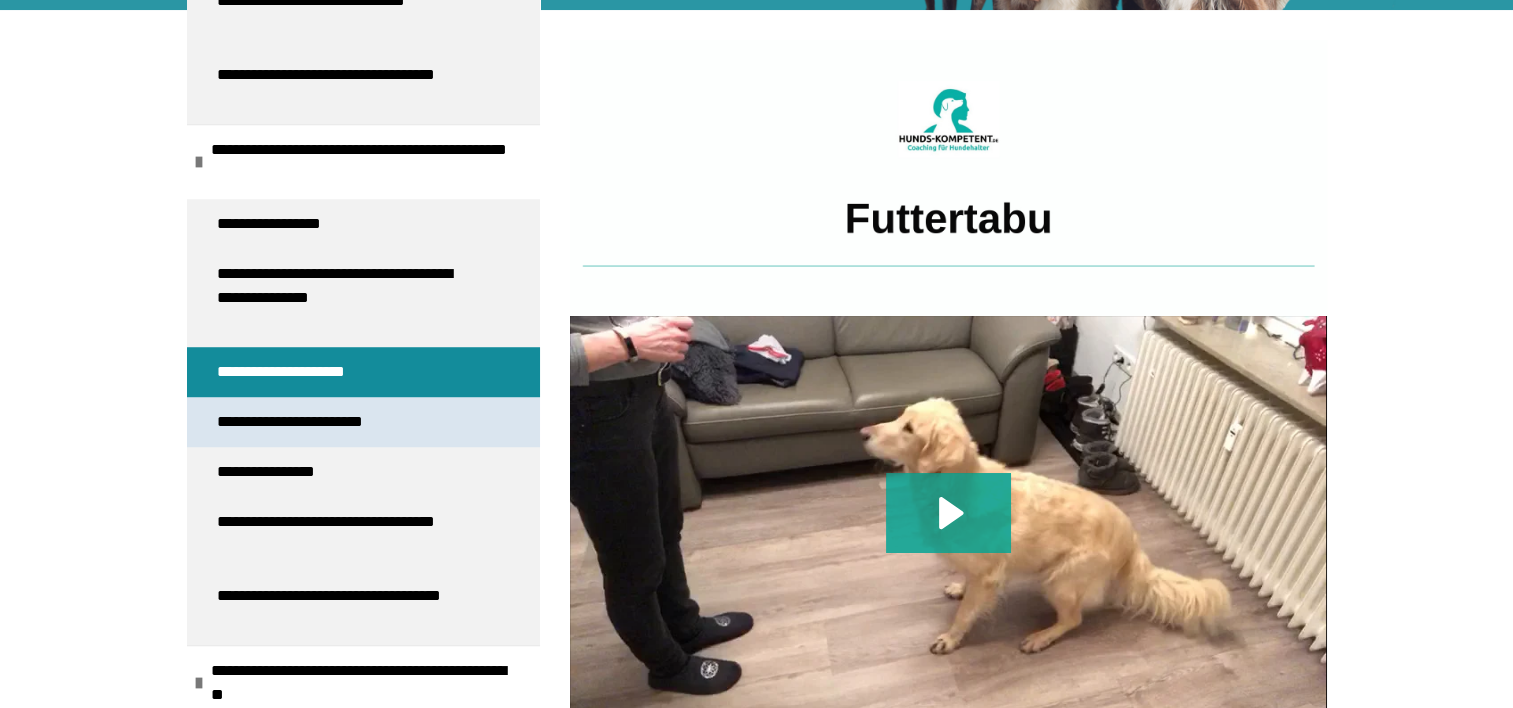 click on "**********" at bounding box center [317, 422] 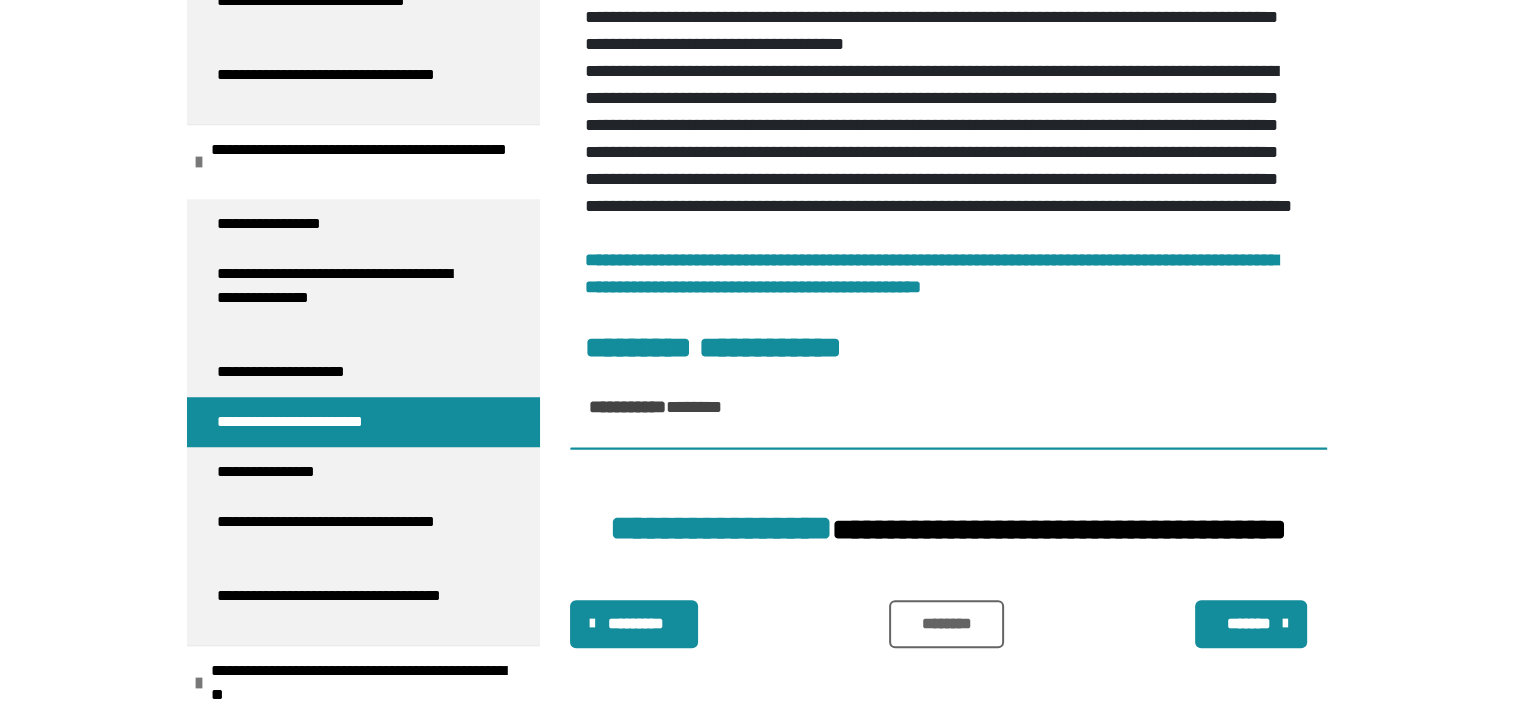 scroll, scrollTop: 1242, scrollLeft: 0, axis: vertical 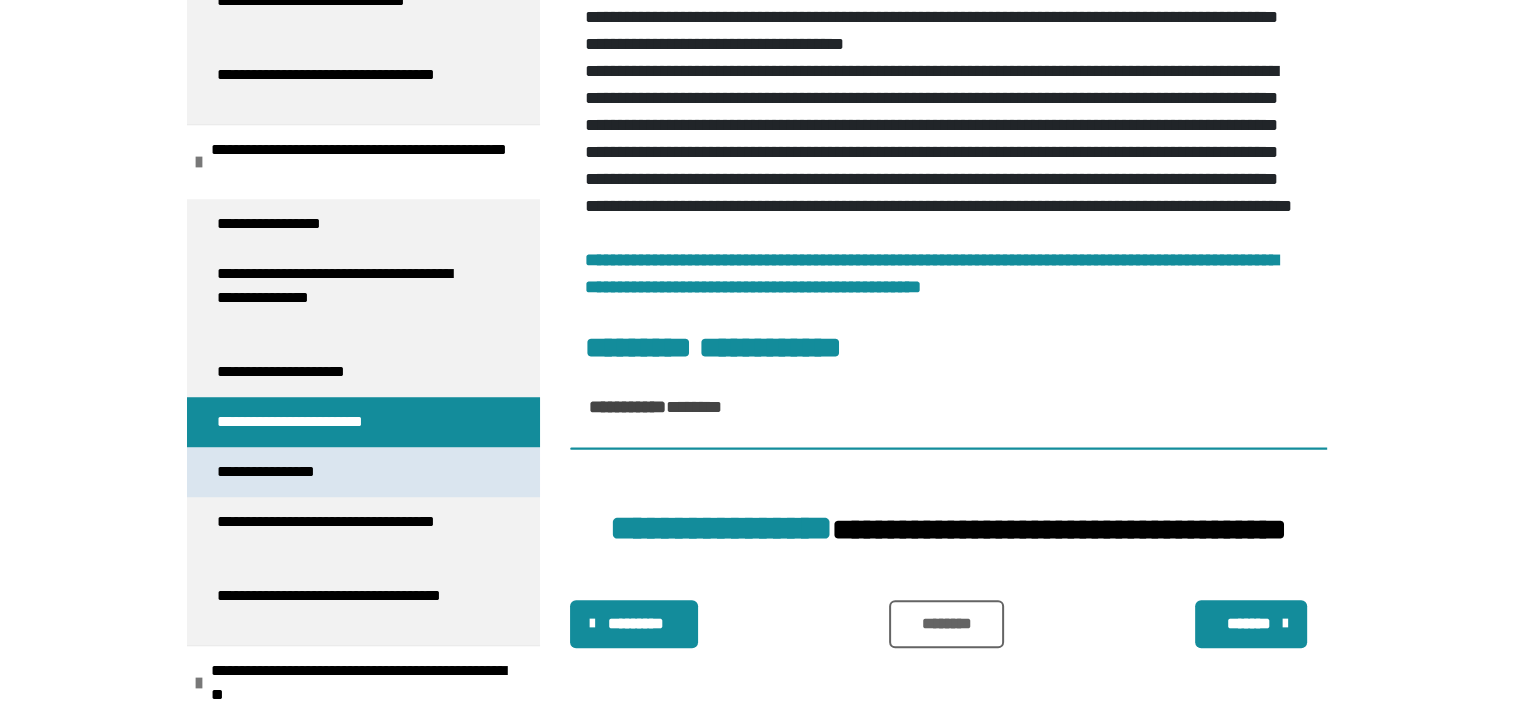 click on "**********" at bounding box center [289, 472] 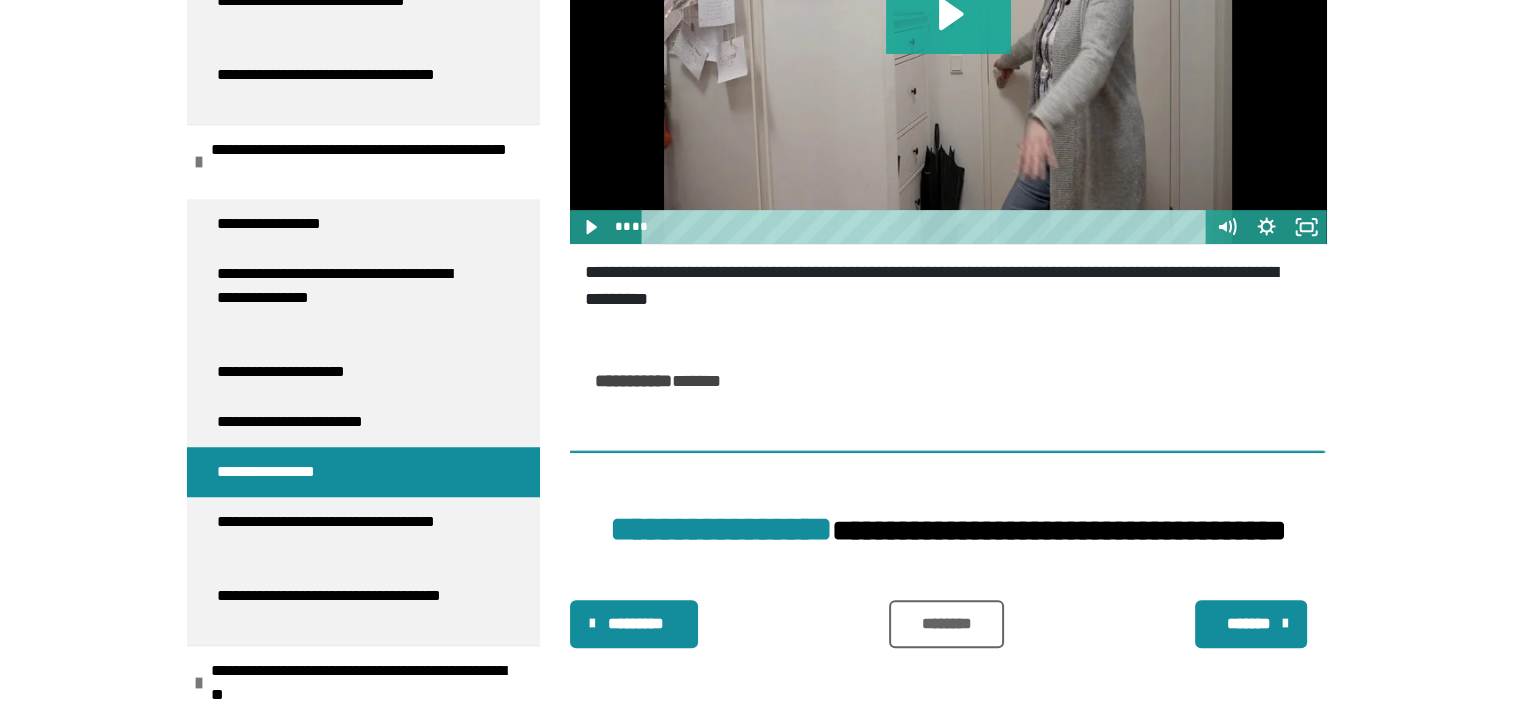scroll, scrollTop: 813, scrollLeft: 0, axis: vertical 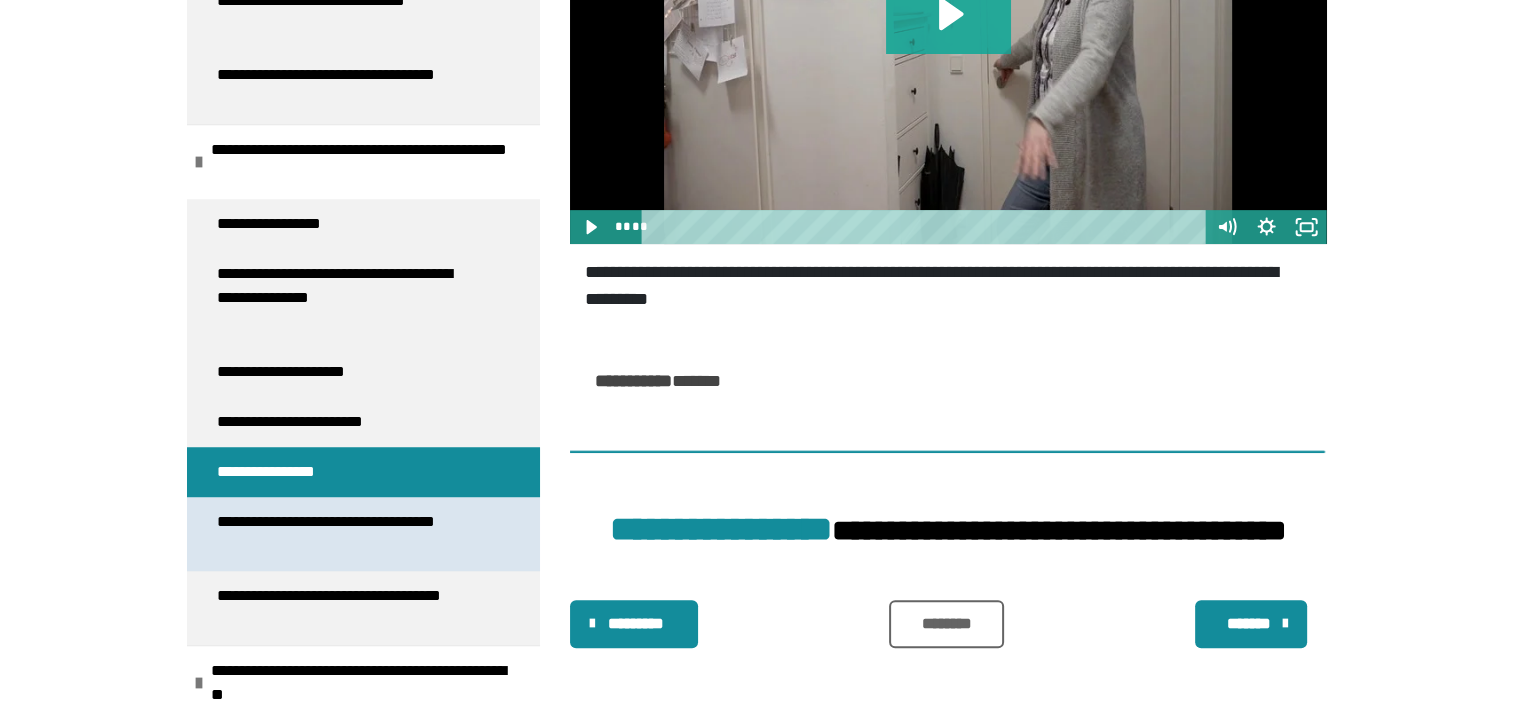 click on "**********" at bounding box center [348, 534] 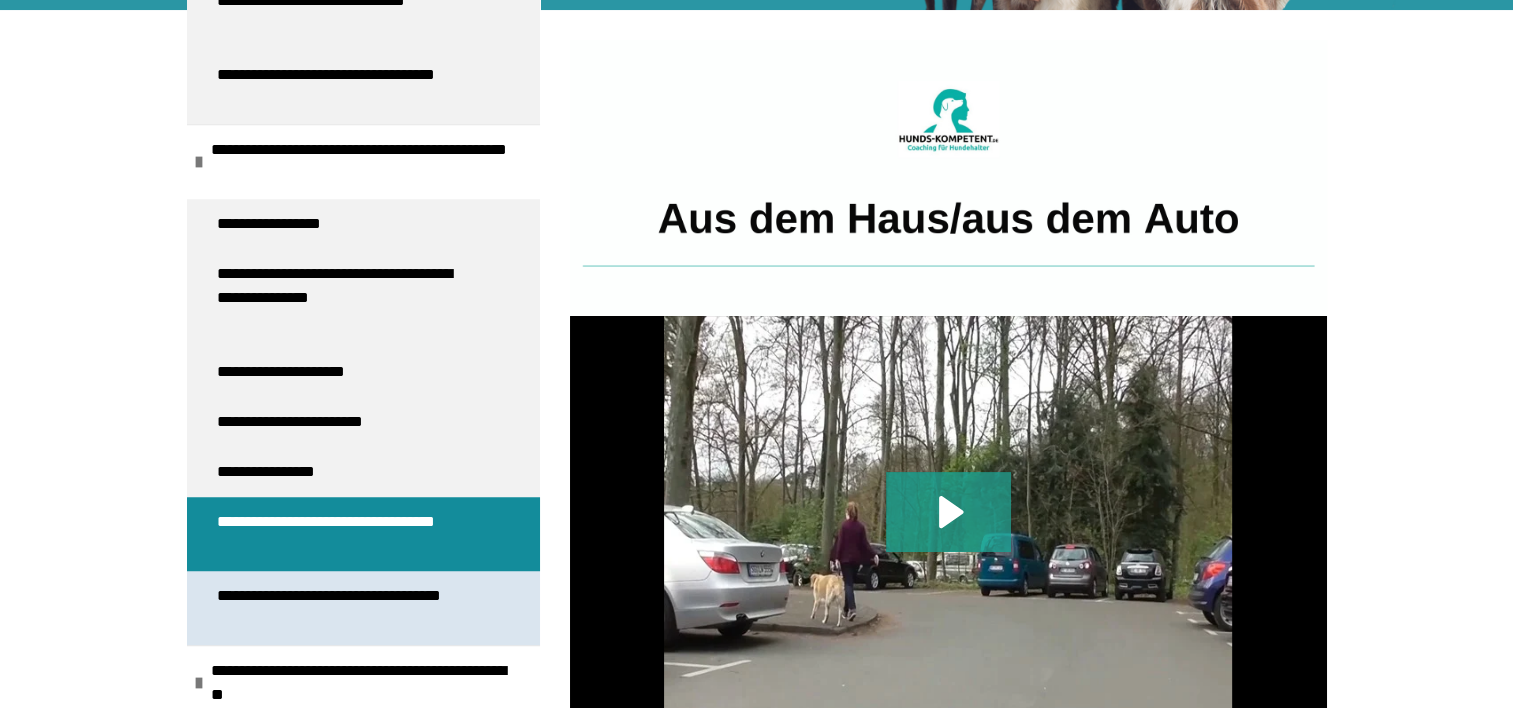 click on "**********" at bounding box center (348, 608) 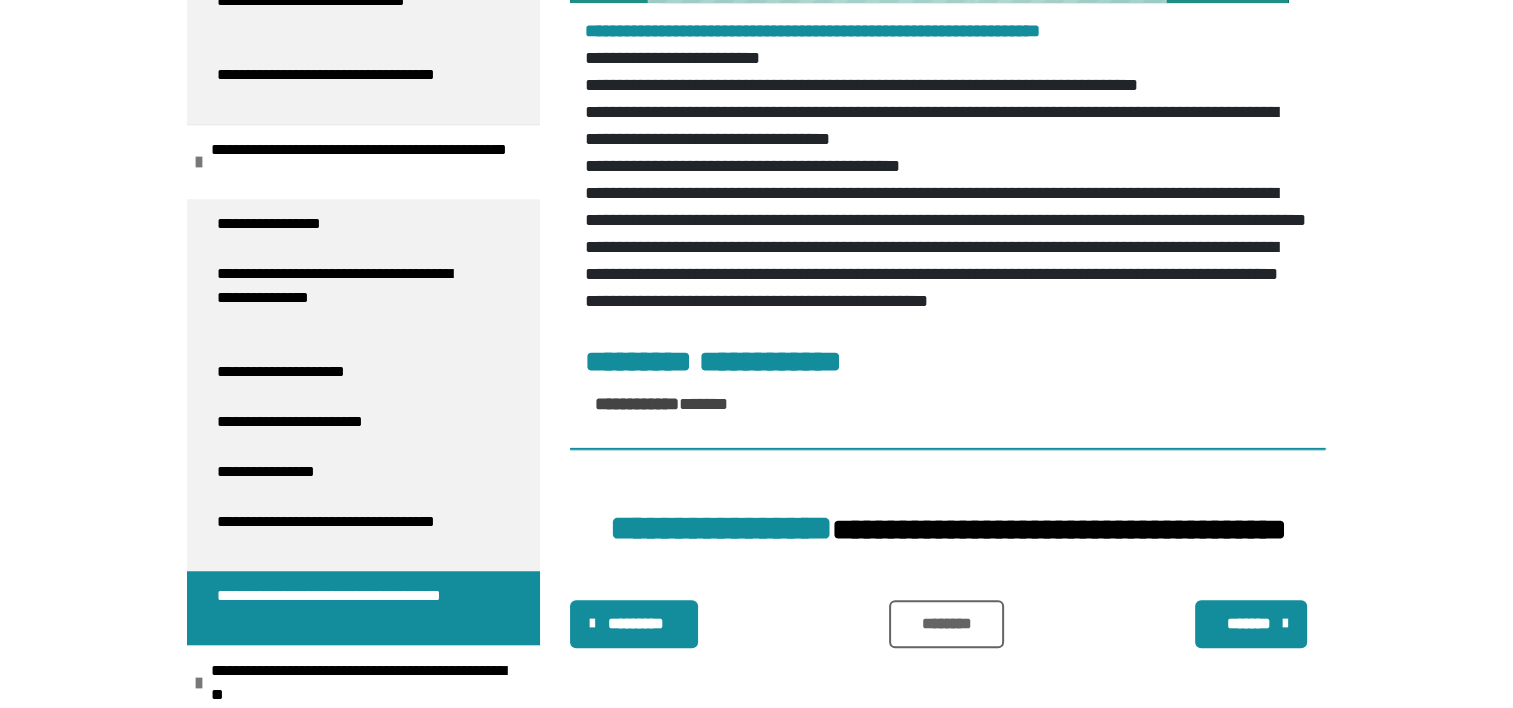 scroll, scrollTop: 1060, scrollLeft: 0, axis: vertical 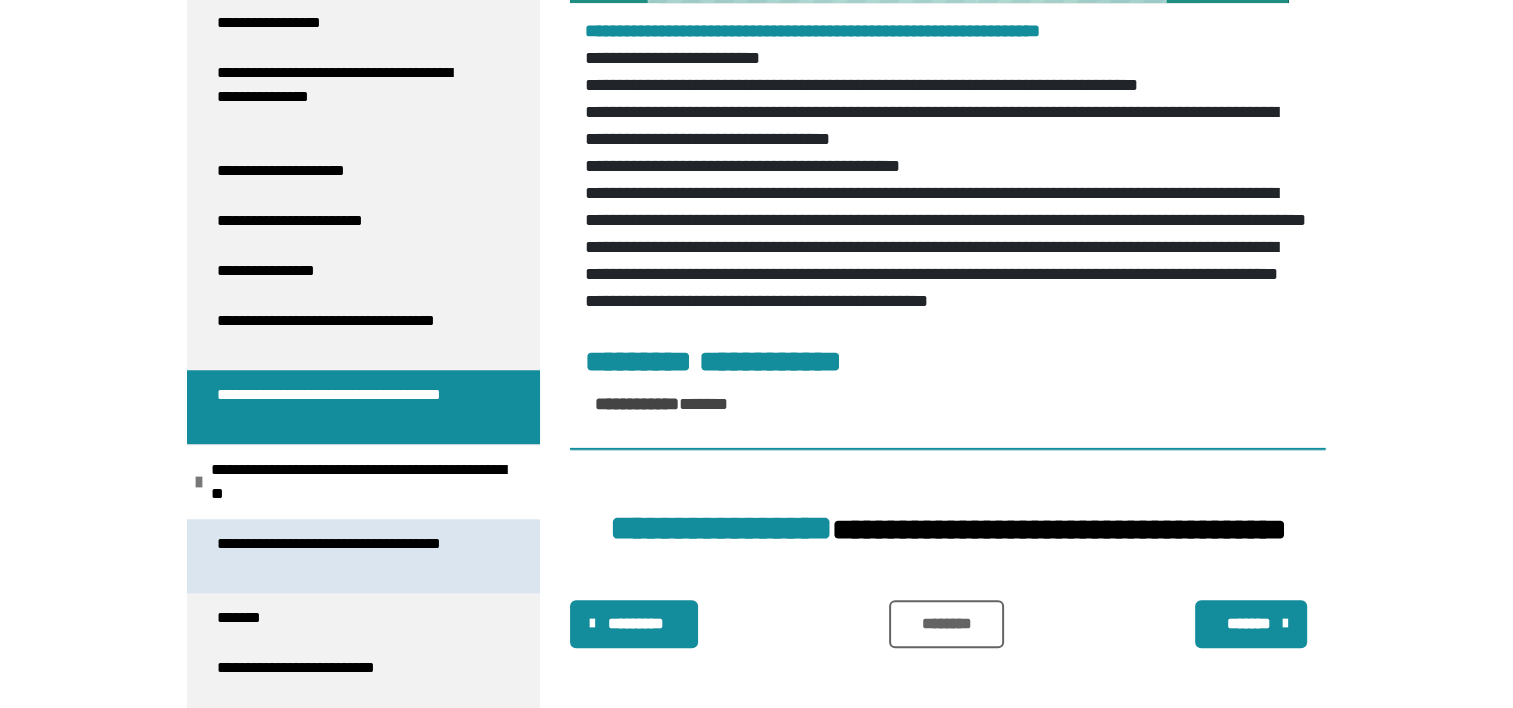 click on "**********" at bounding box center [348, 556] 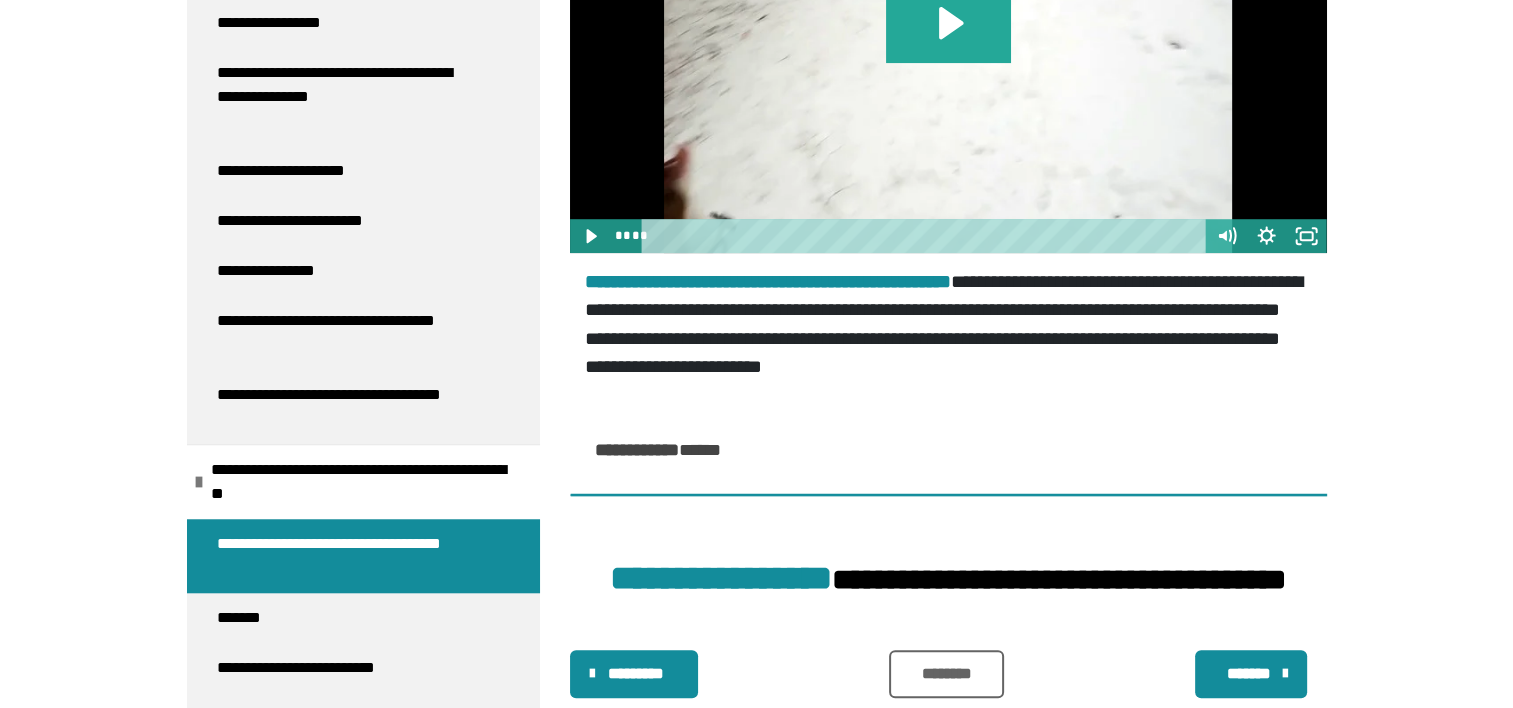 scroll, scrollTop: 1619, scrollLeft: 0, axis: vertical 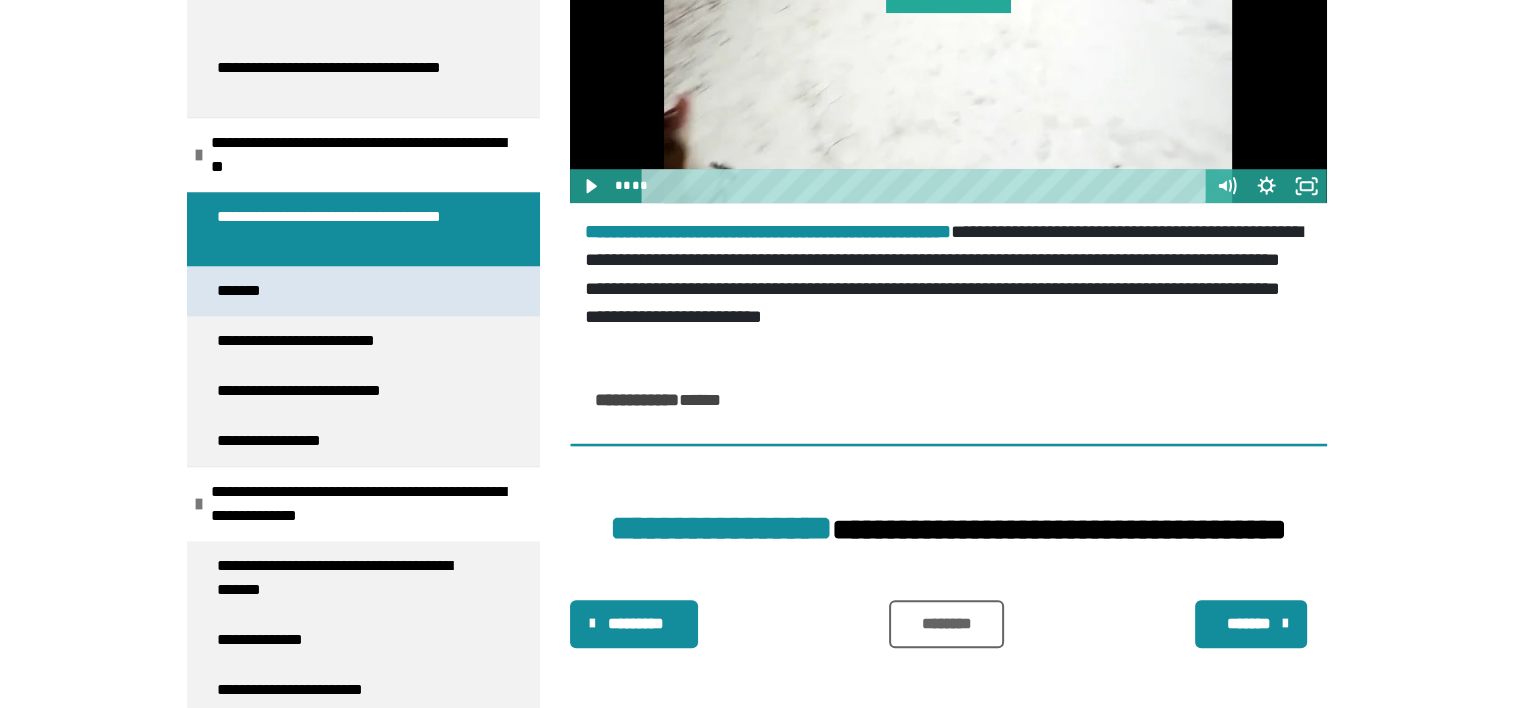 click on "*******" at bounding box center (248, 291) 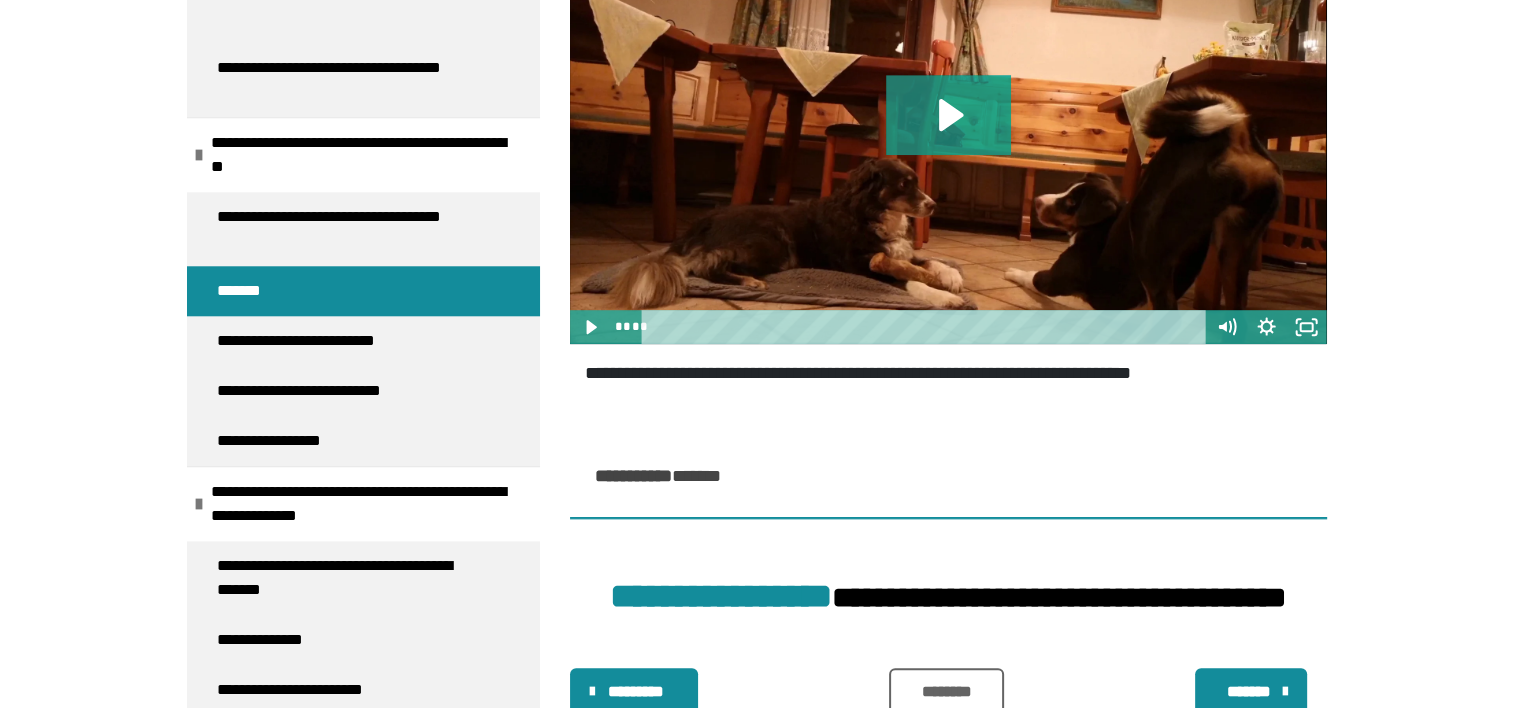 scroll, scrollTop: 1296, scrollLeft: 0, axis: vertical 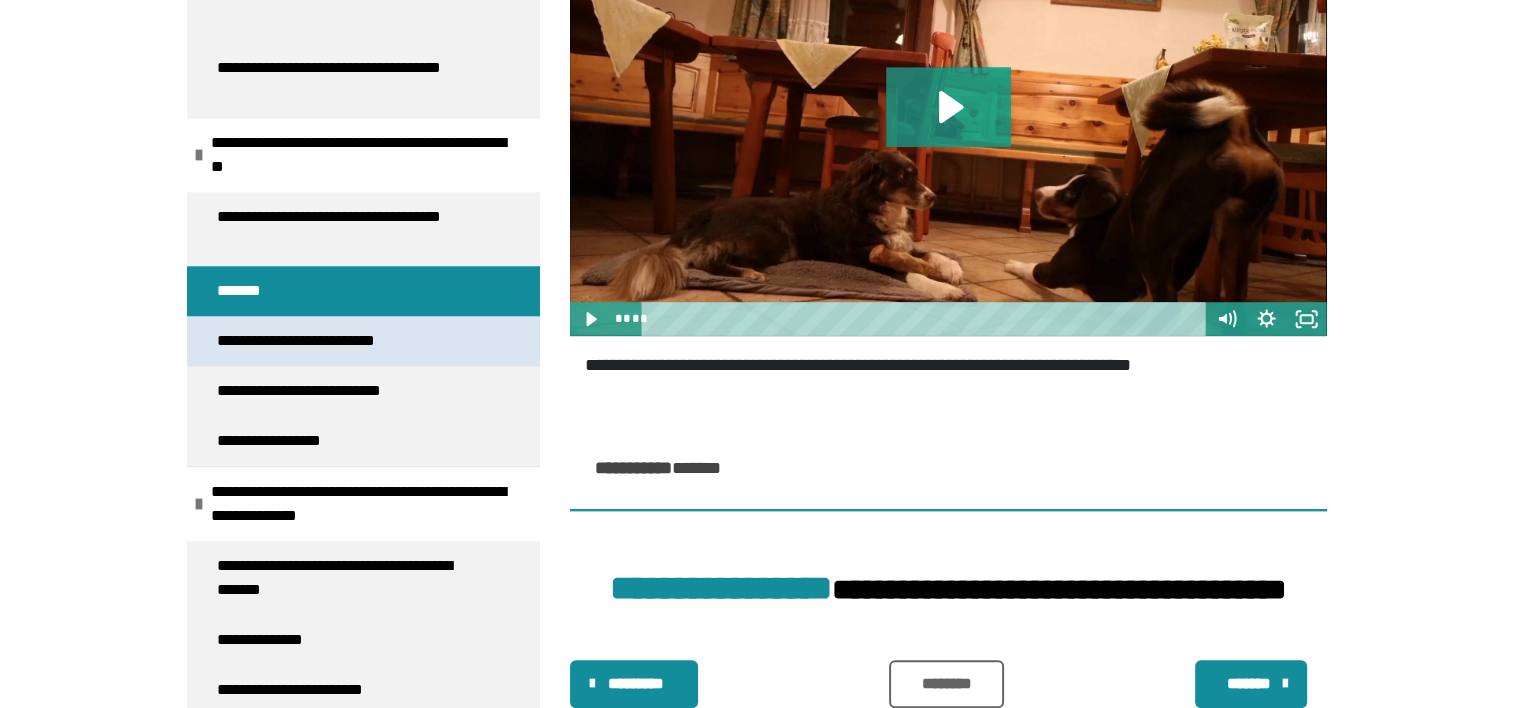 click on "**********" at bounding box center (322, 341) 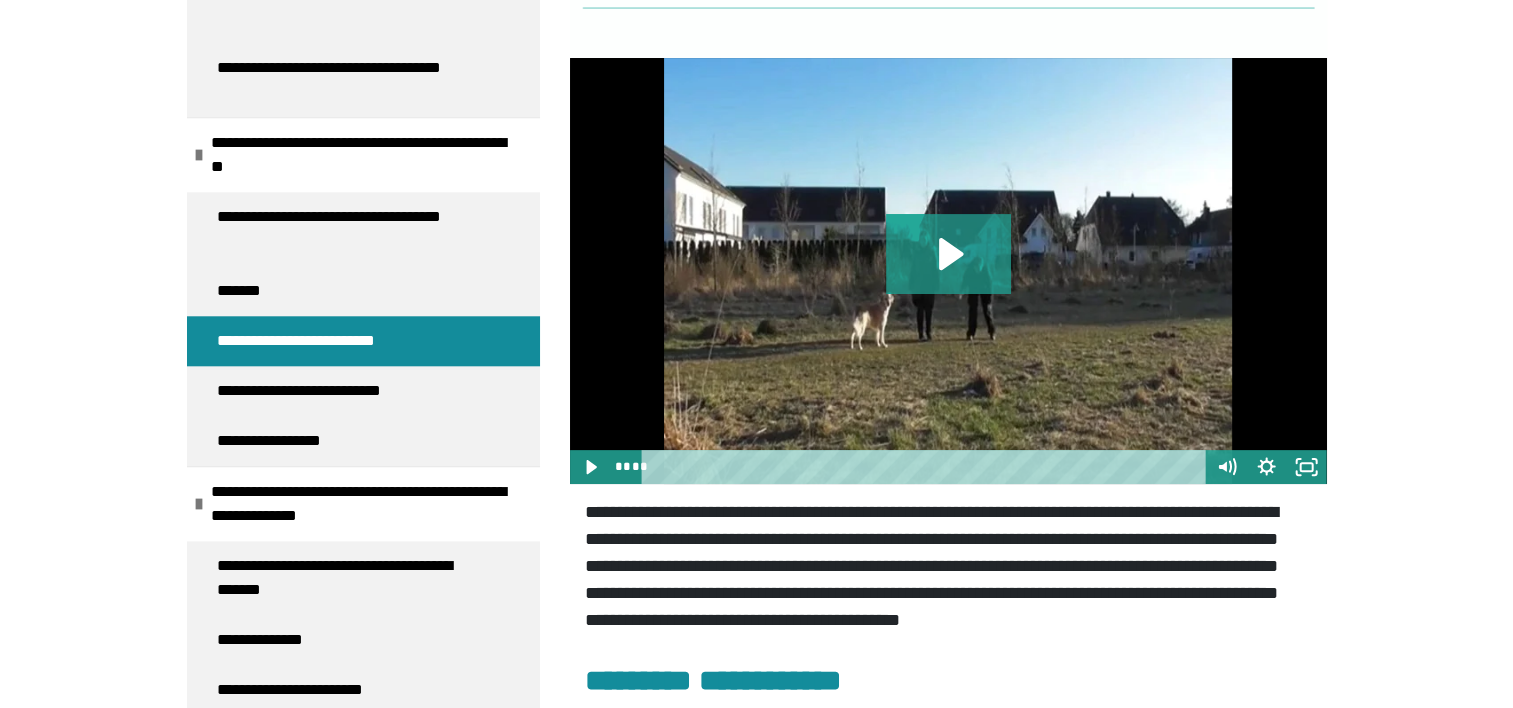 scroll, scrollTop: 524, scrollLeft: 0, axis: vertical 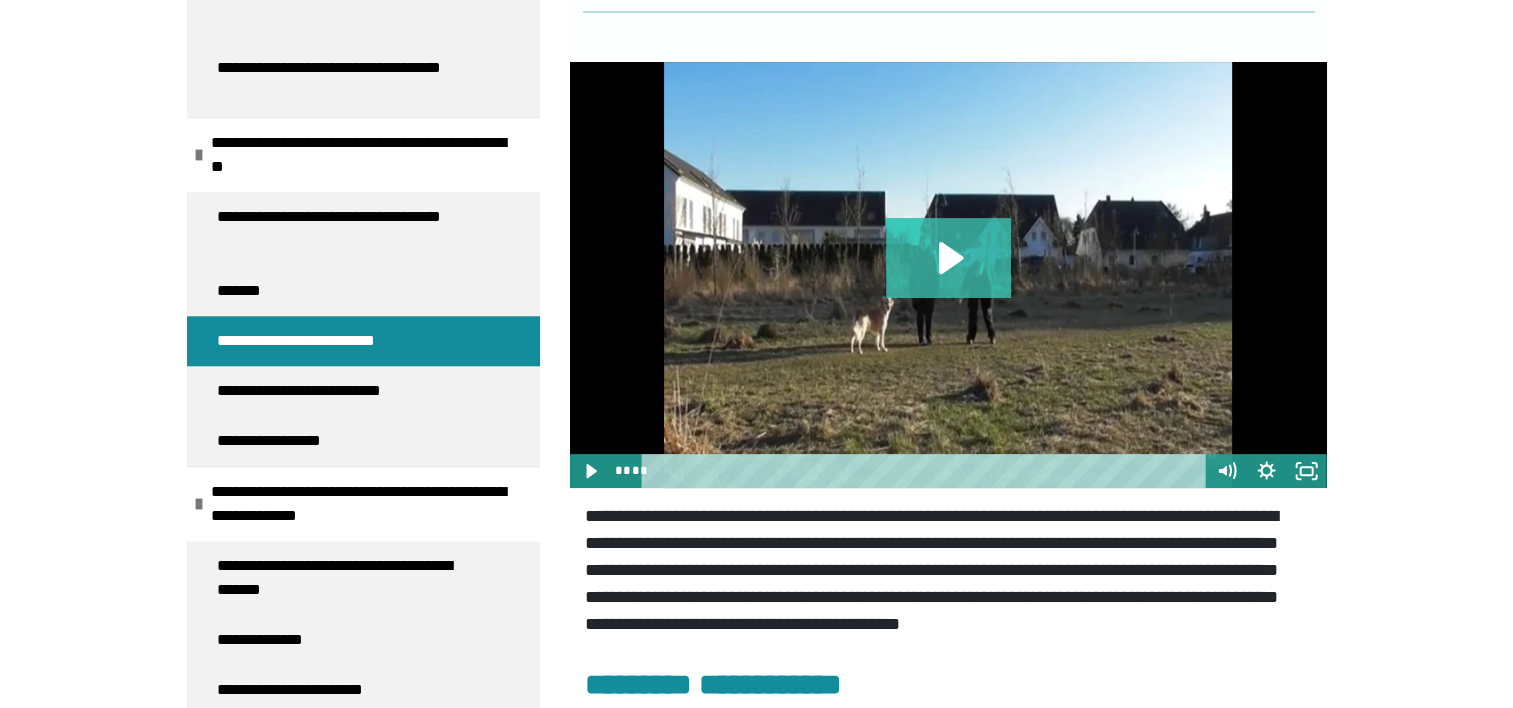 click 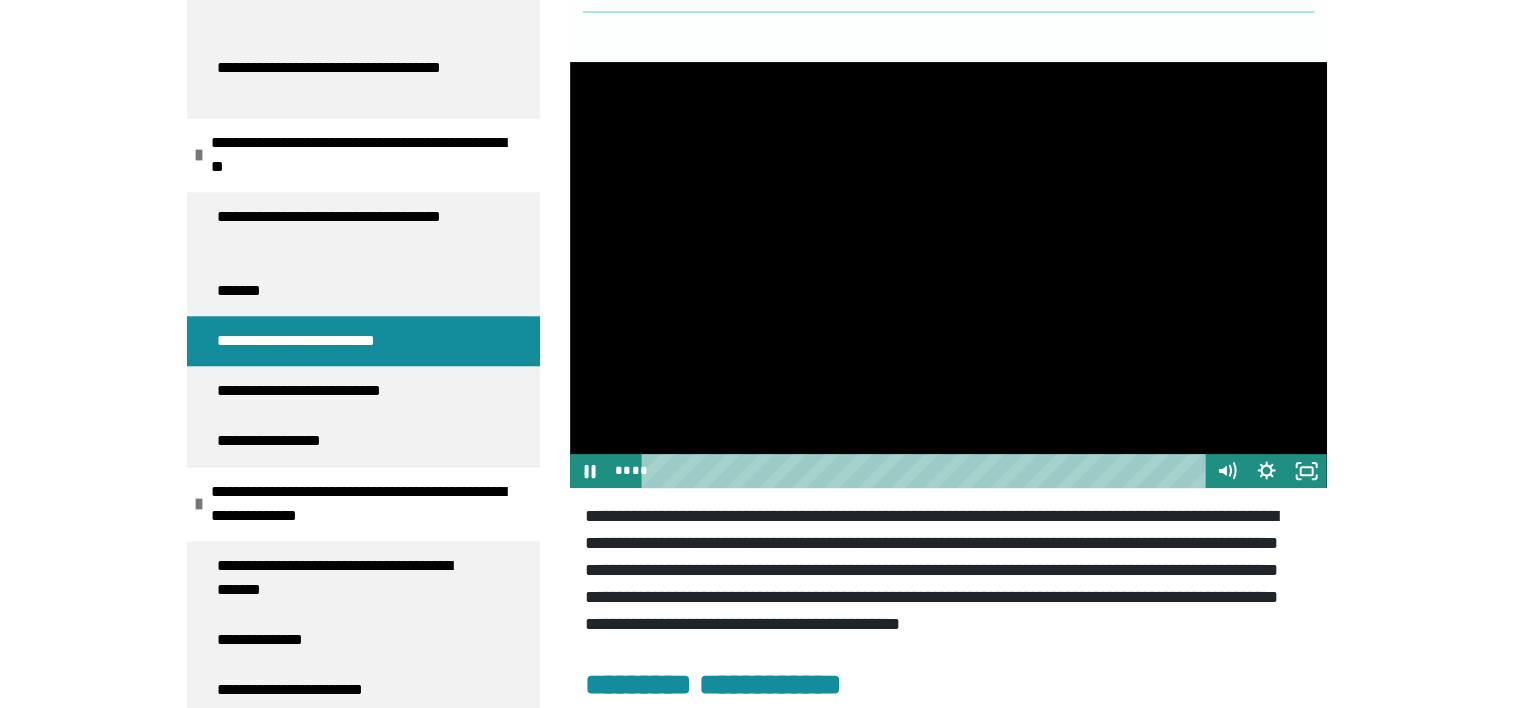 type 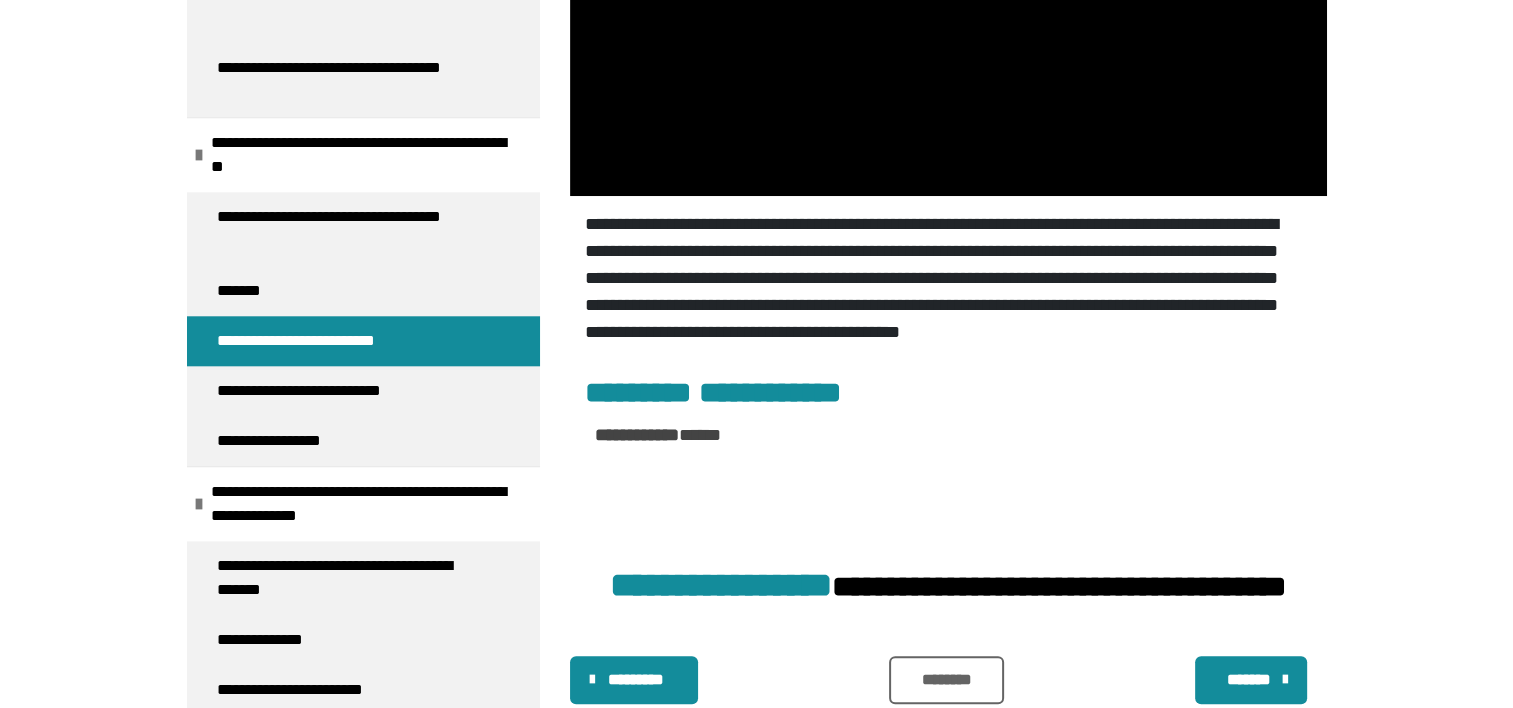 scroll, scrollTop: 944, scrollLeft: 0, axis: vertical 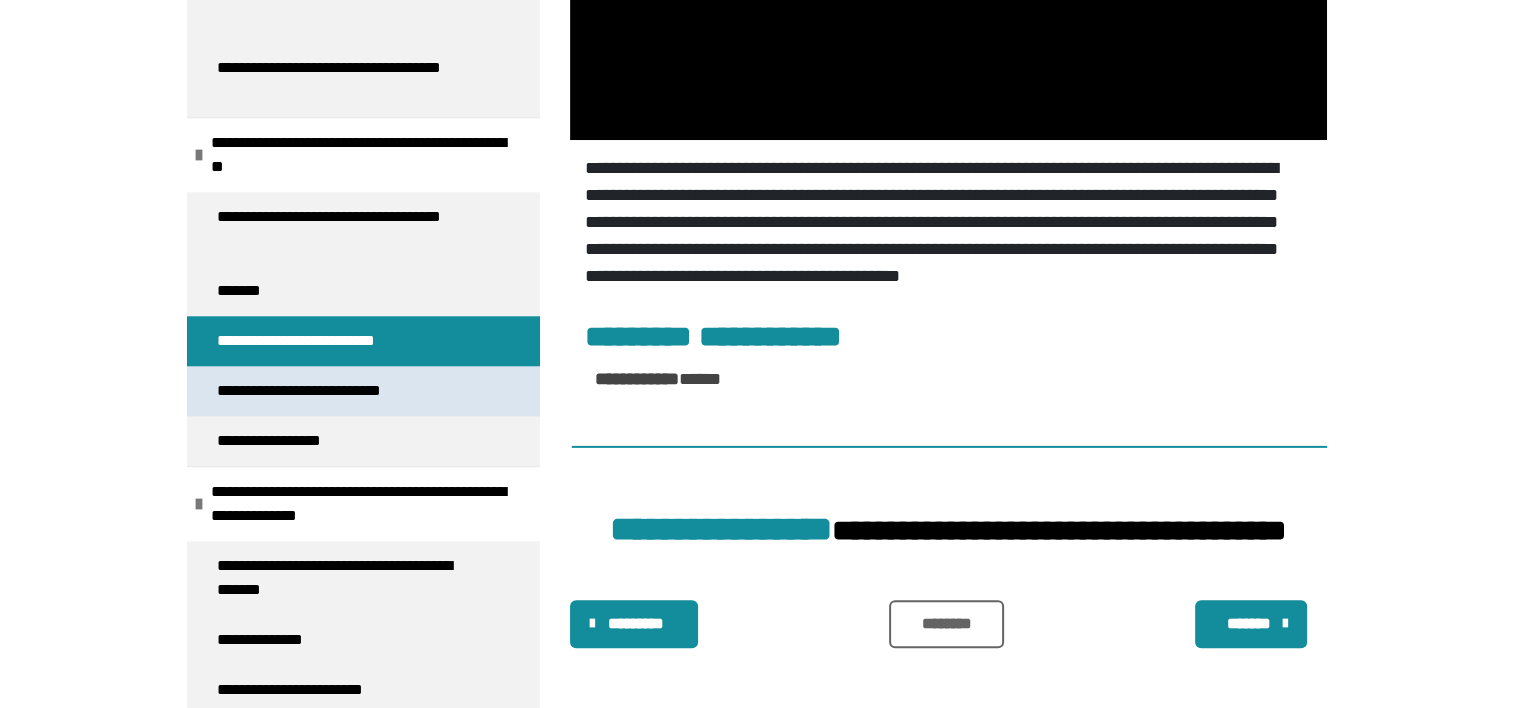 click on "**********" at bounding box center (324, 391) 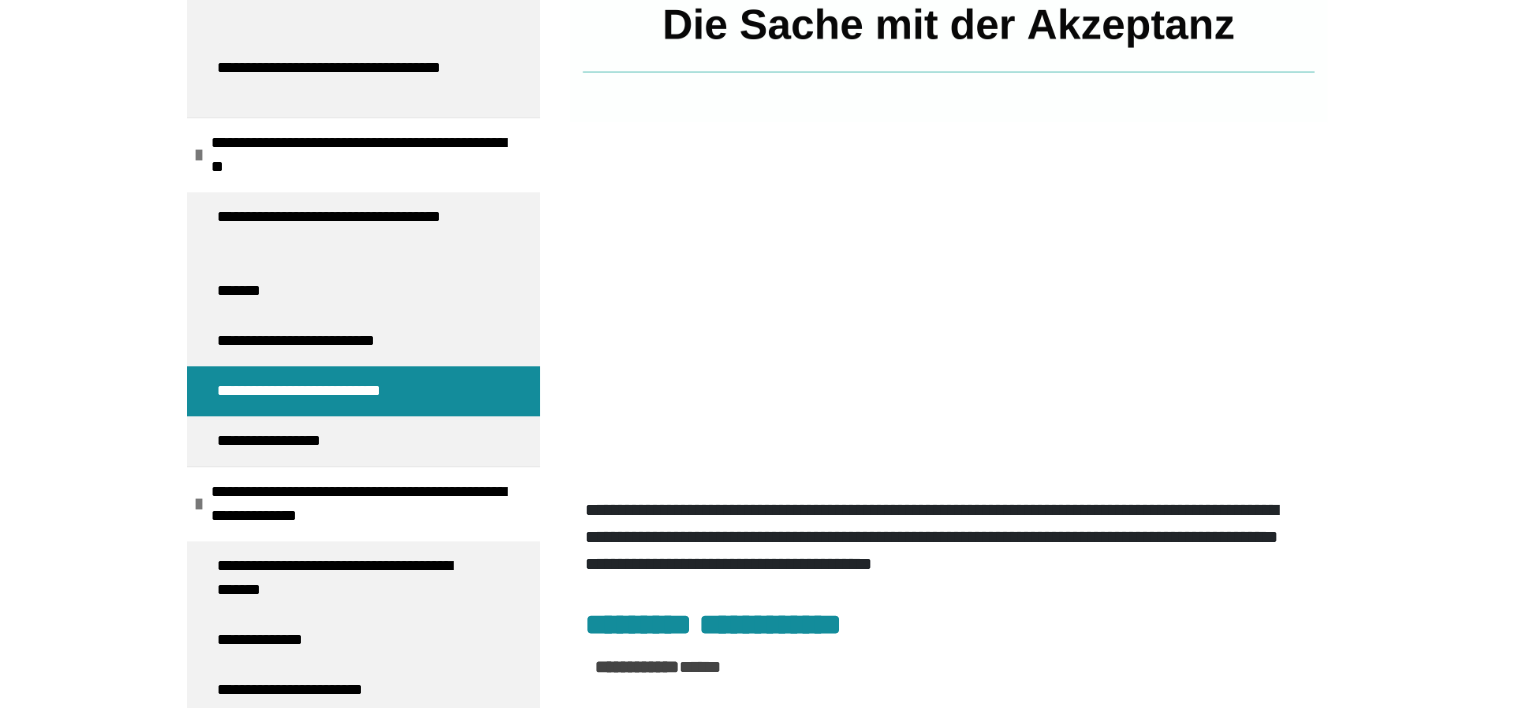 scroll, scrollTop: 437, scrollLeft: 0, axis: vertical 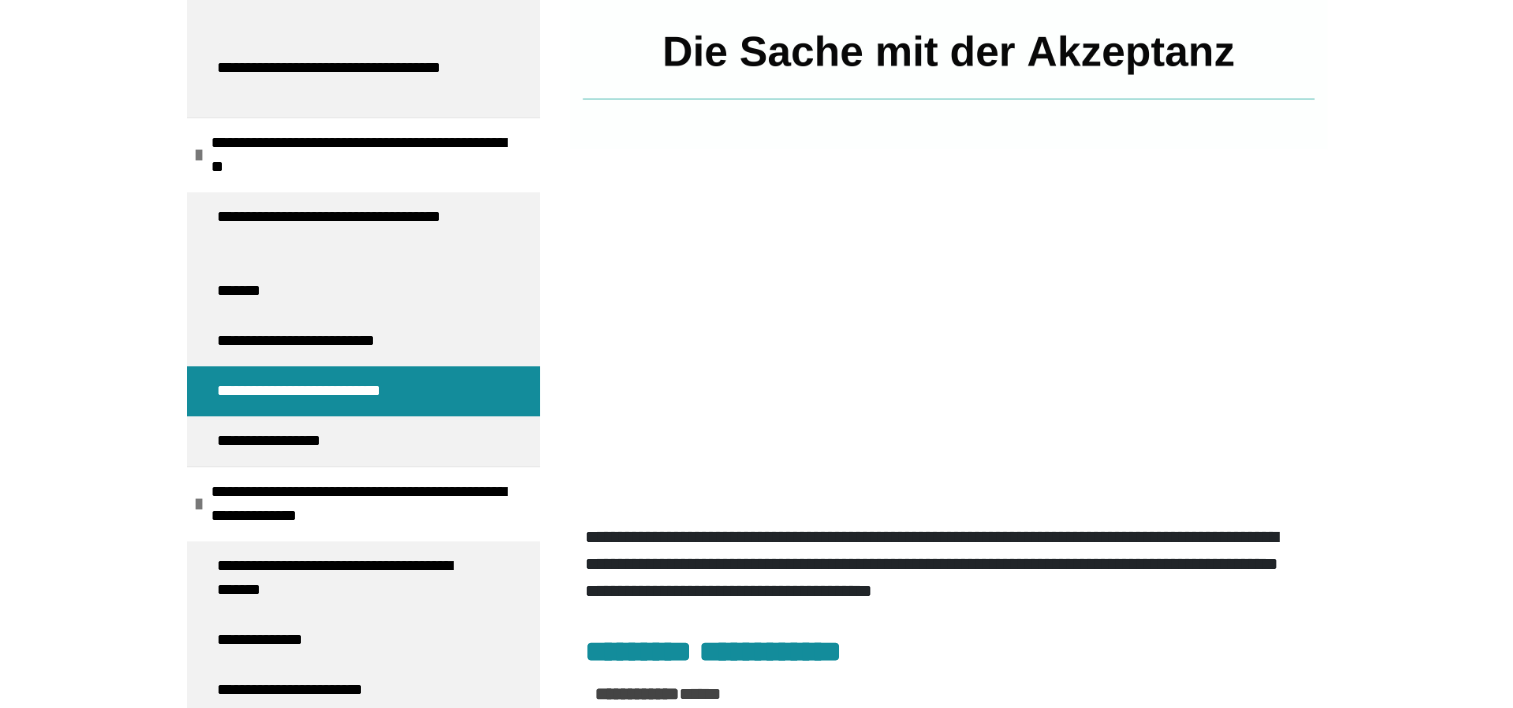 click on "**********" at bounding box center [756, 284] 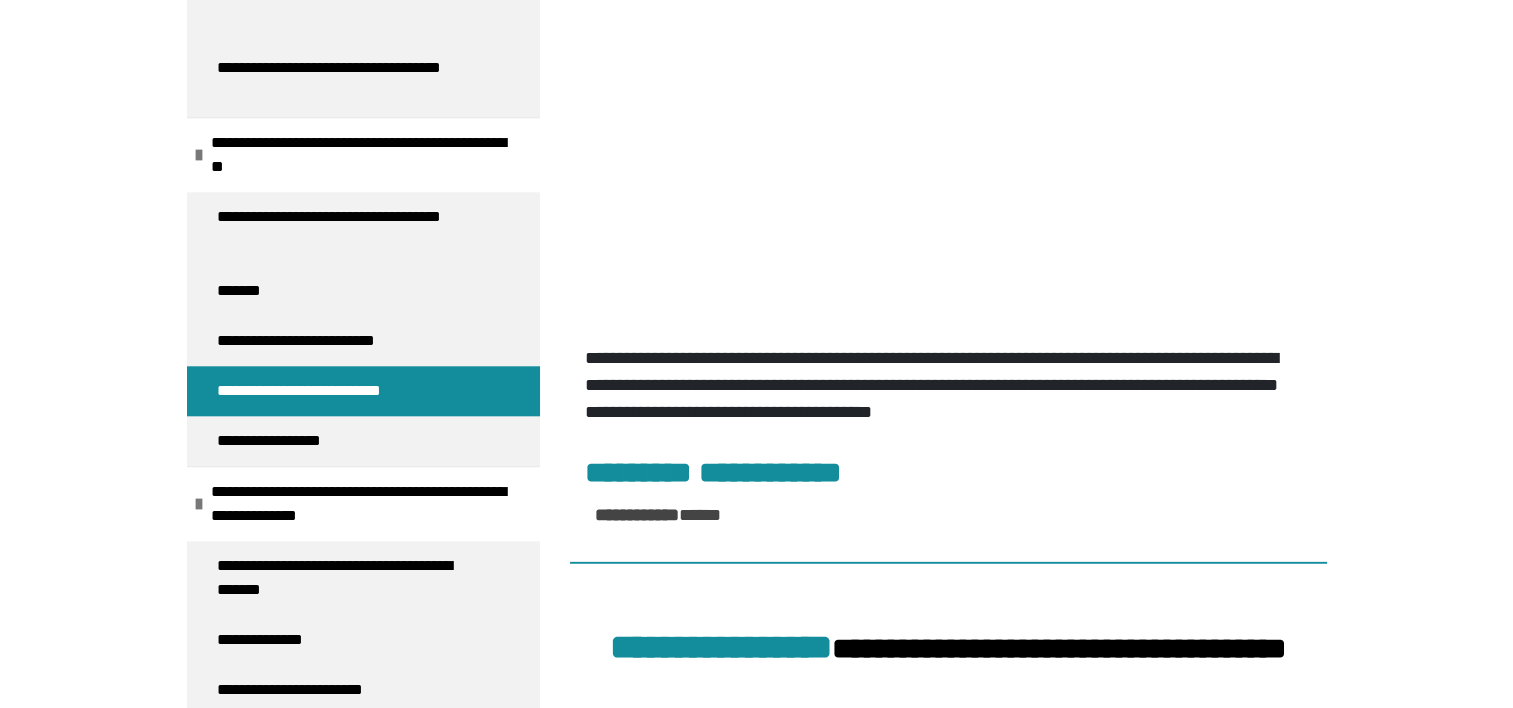 scroll, scrollTop: 780, scrollLeft: 0, axis: vertical 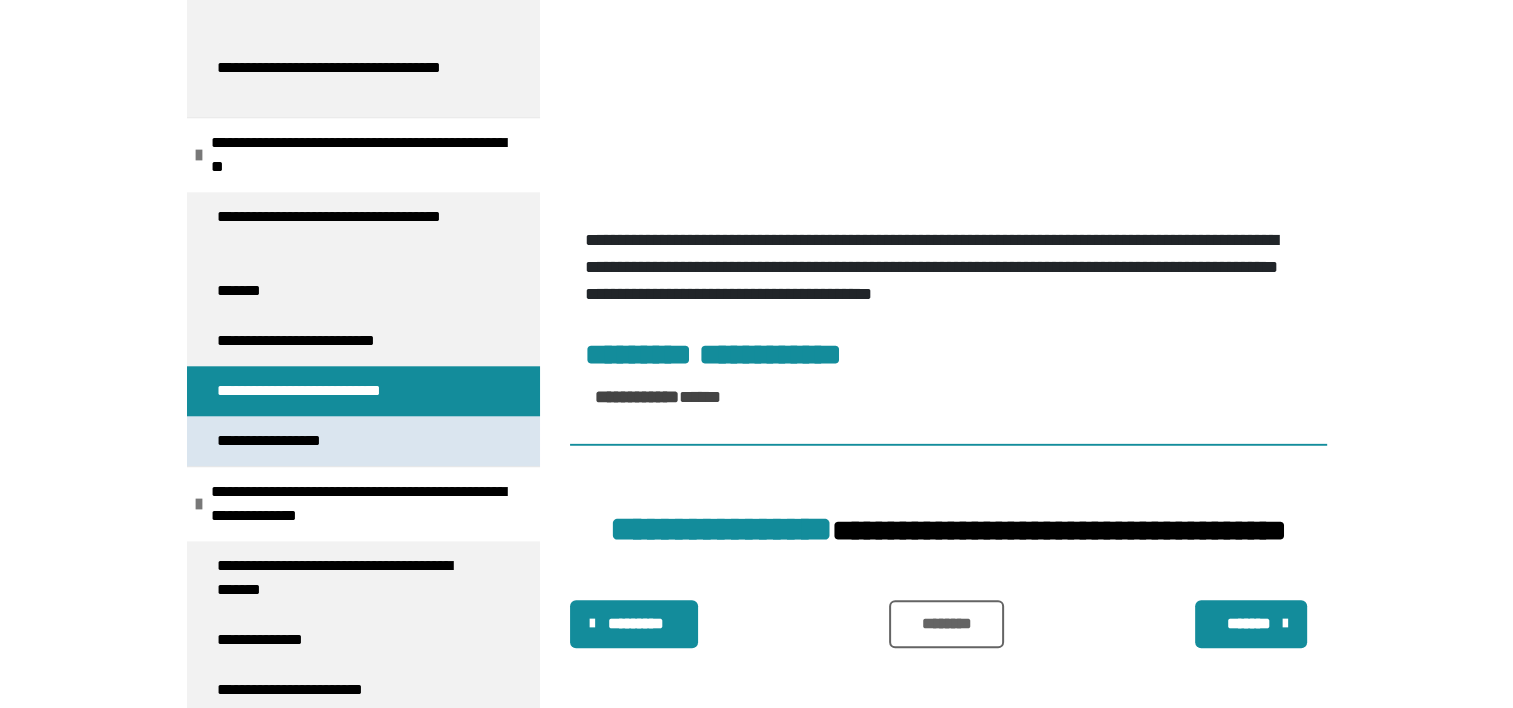 click on "**********" at bounding box center (293, 441) 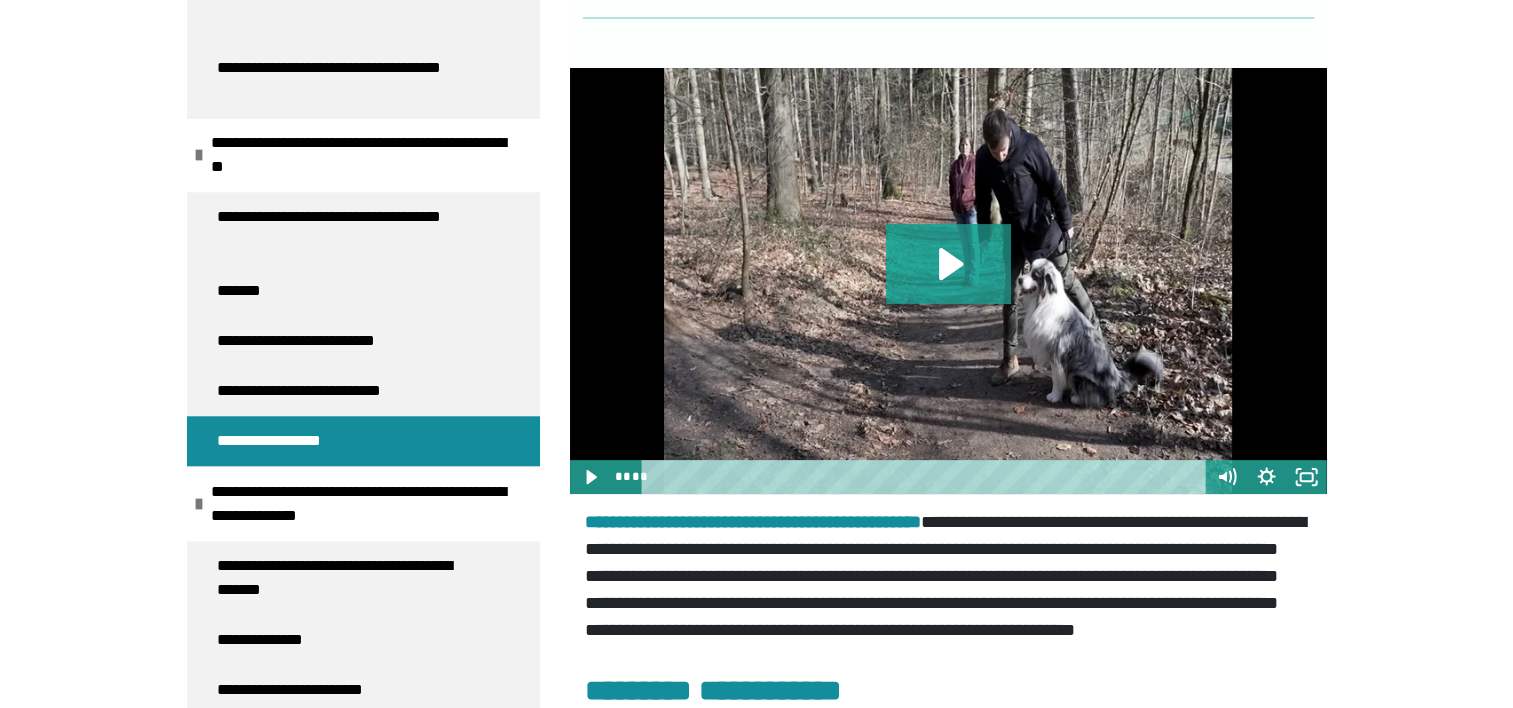 scroll, scrollTop: 496, scrollLeft: 0, axis: vertical 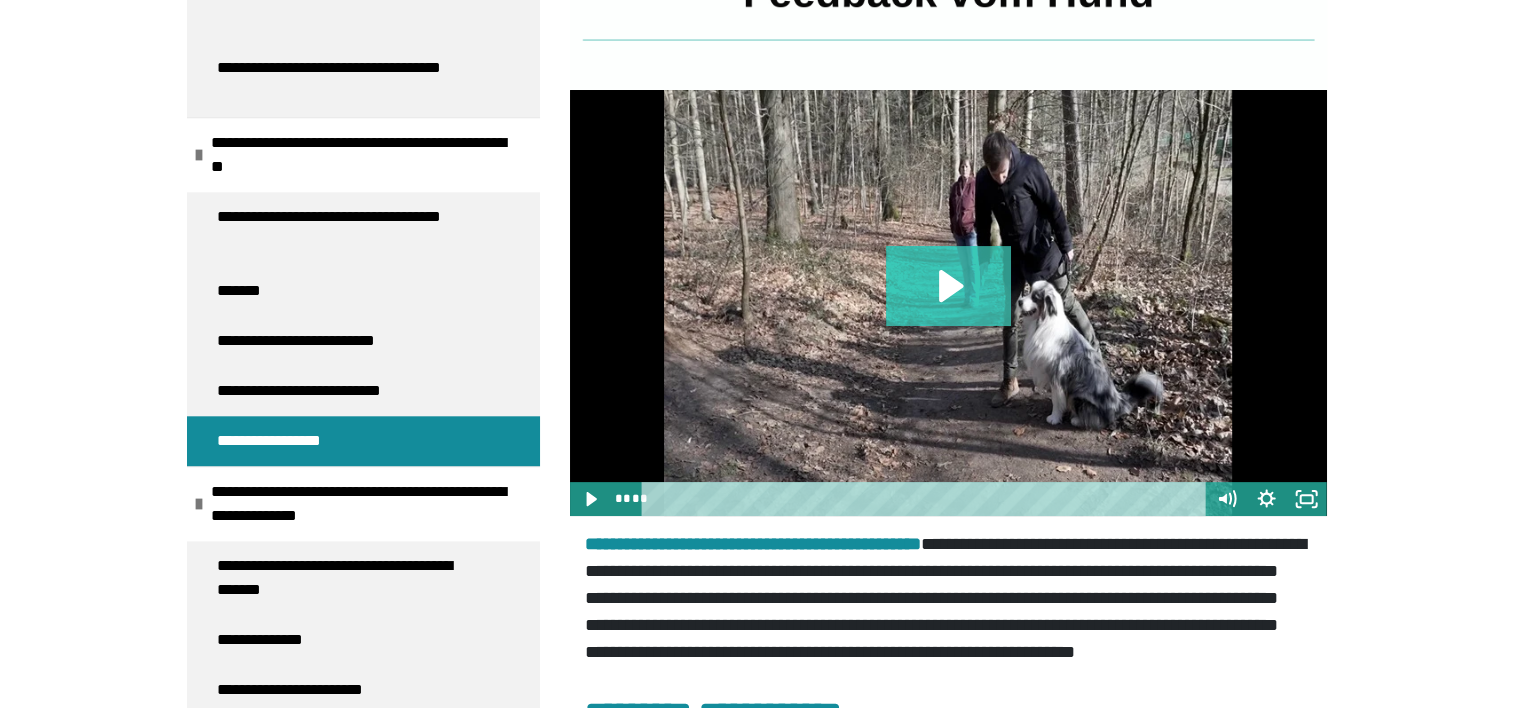 click 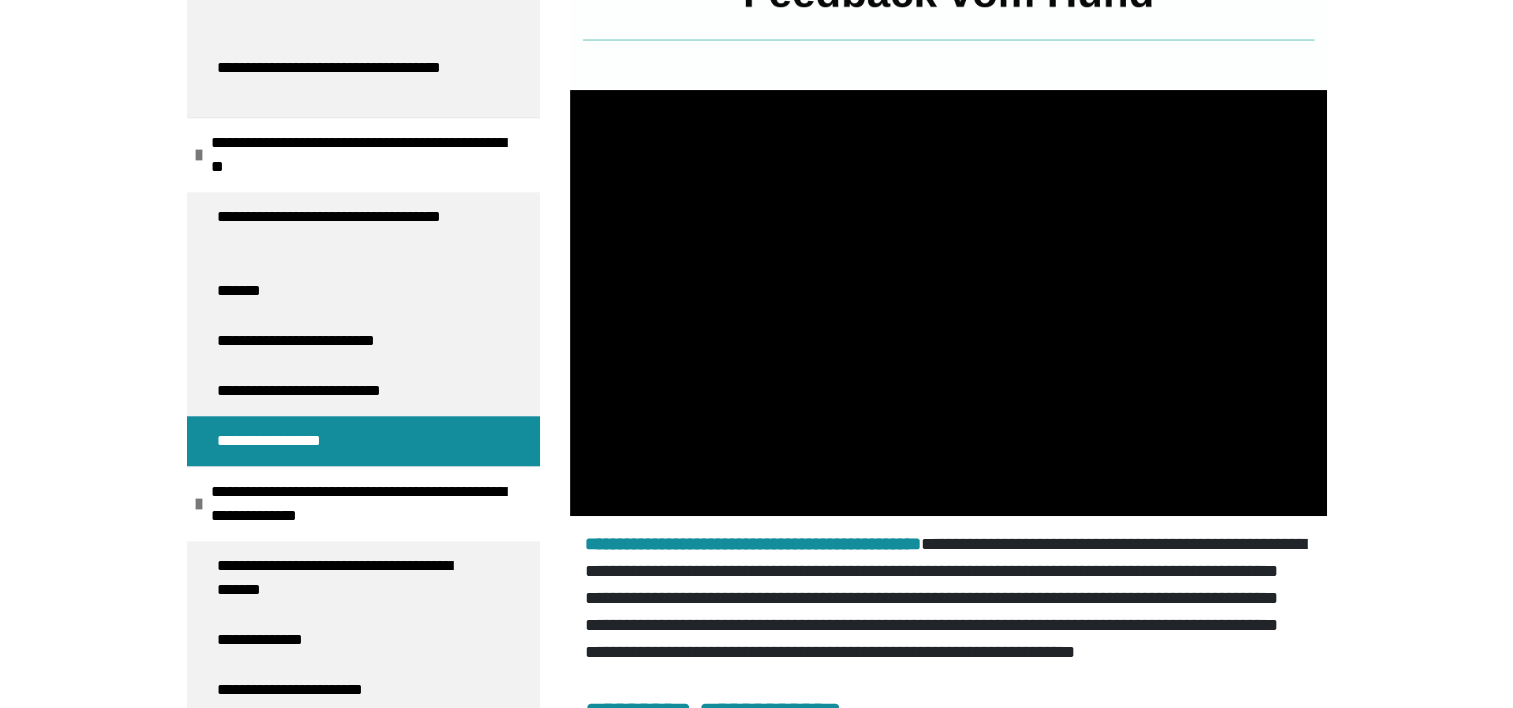 type 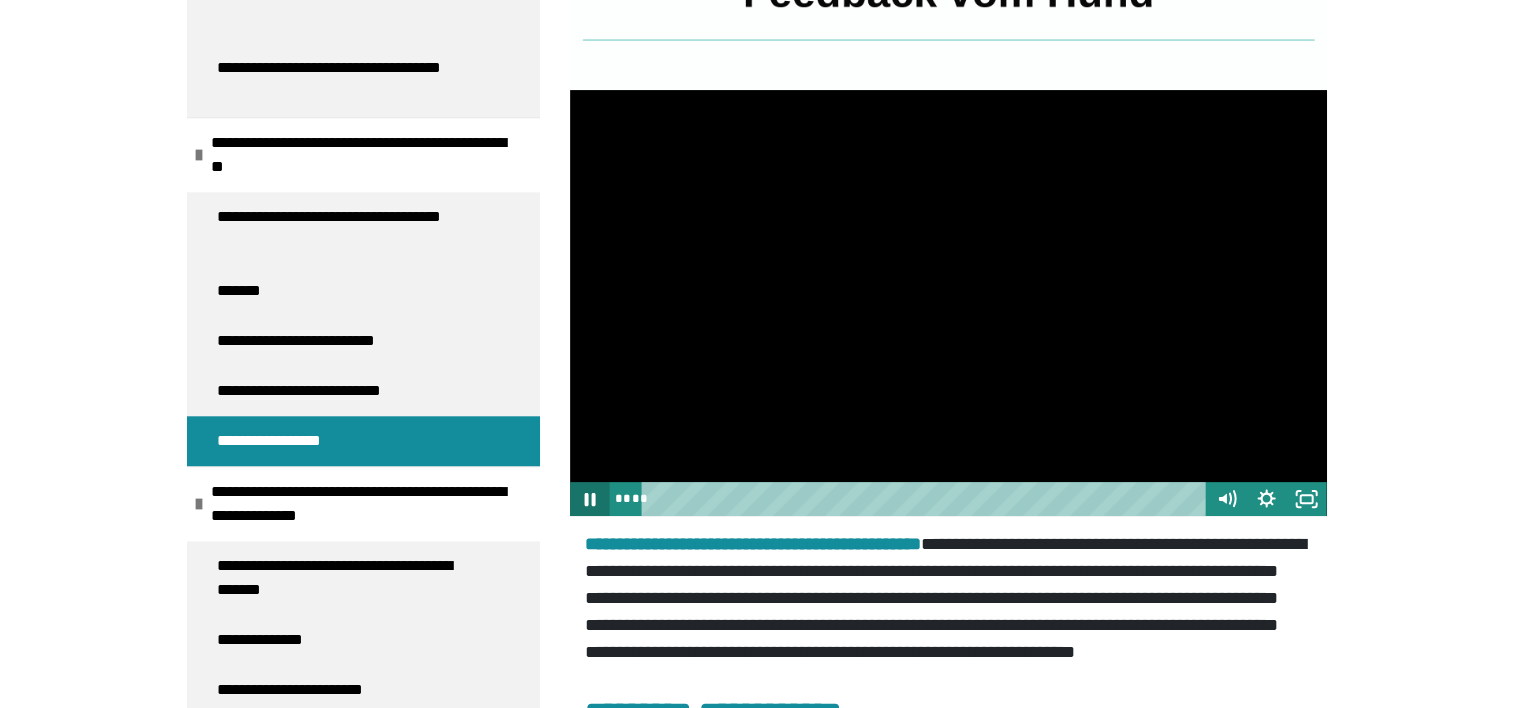click 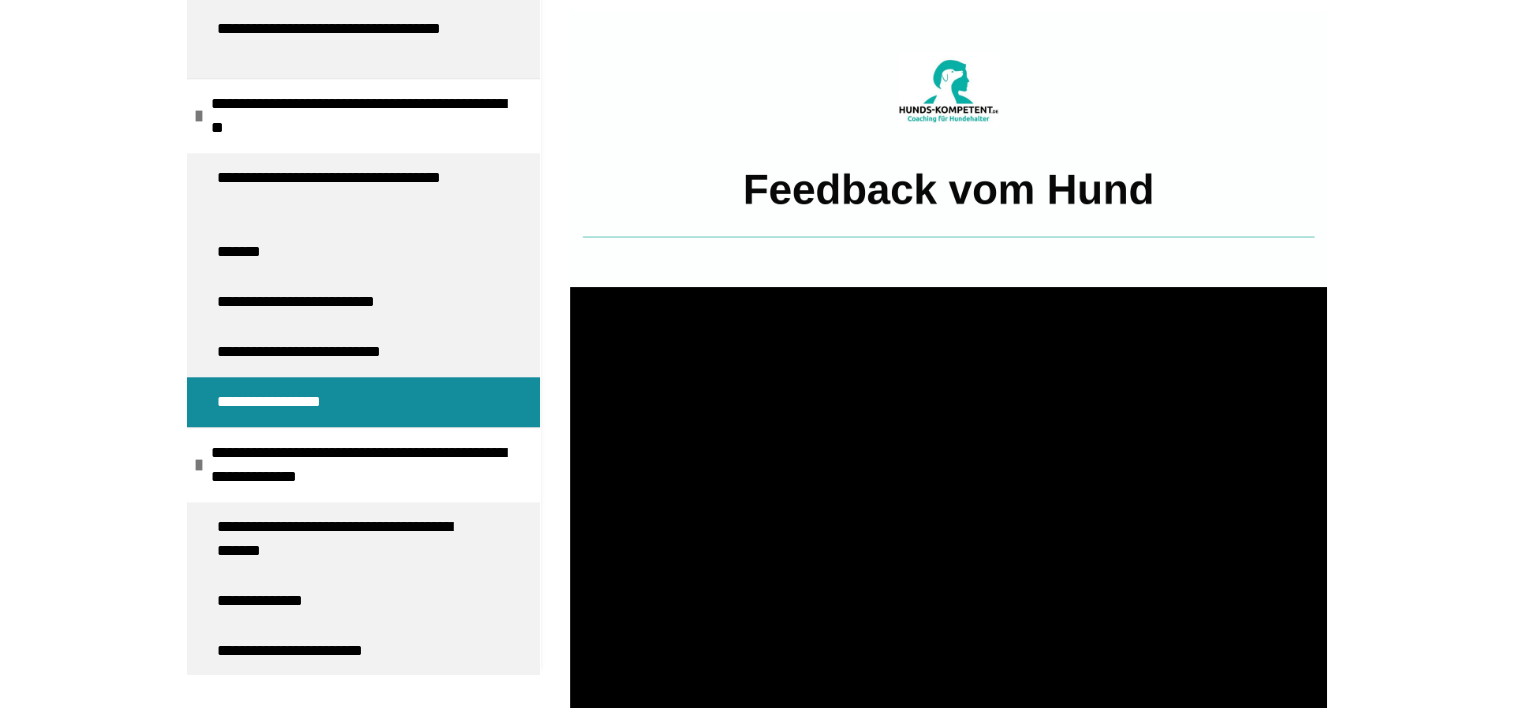 scroll, scrollTop: 152, scrollLeft: 0, axis: vertical 